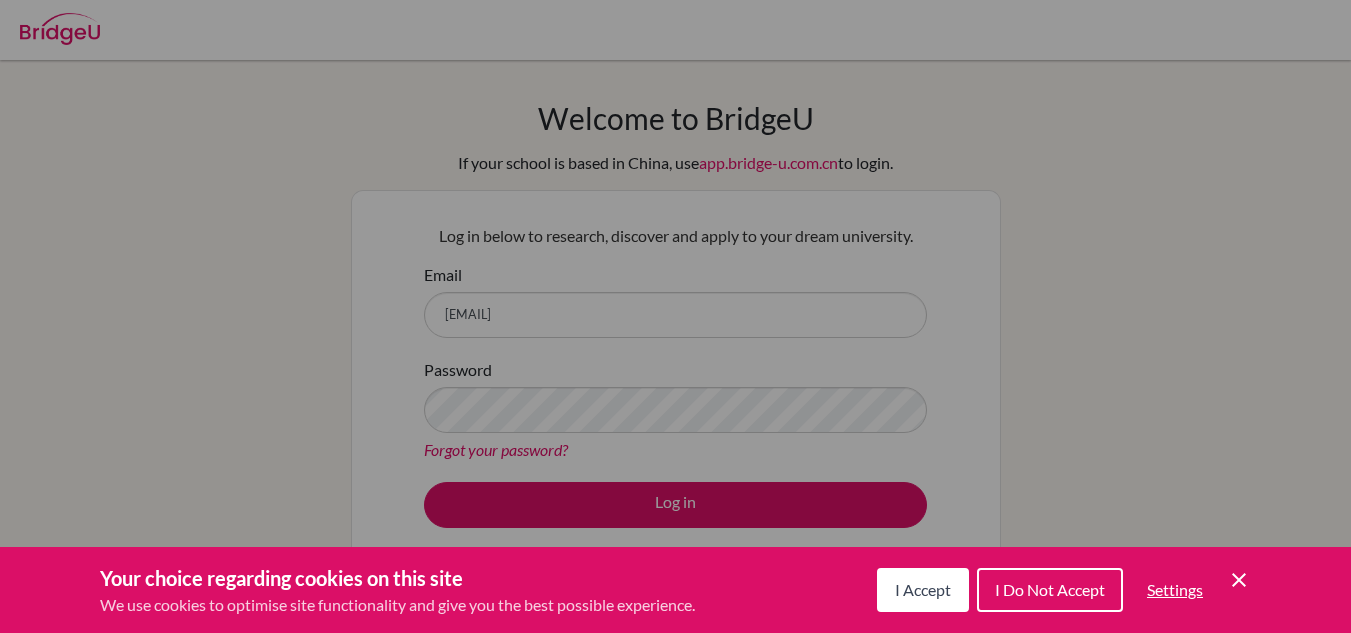 scroll, scrollTop: 0, scrollLeft: 0, axis: both 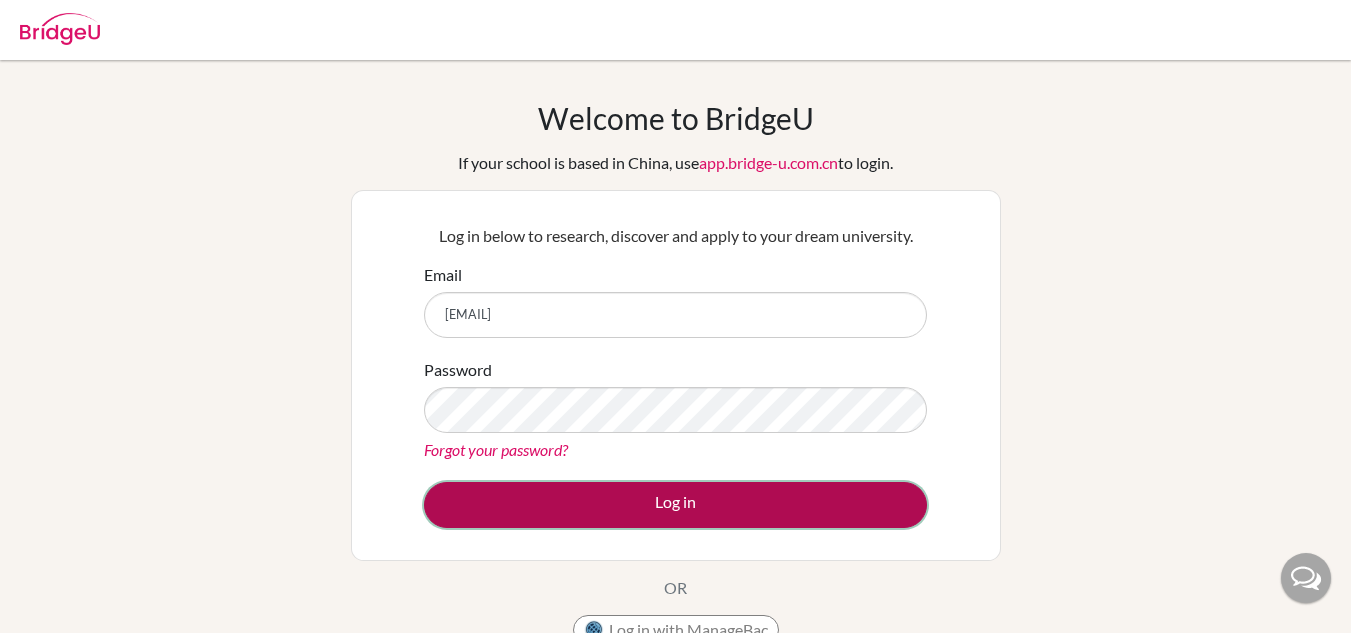 click on "Log in" at bounding box center [675, 505] 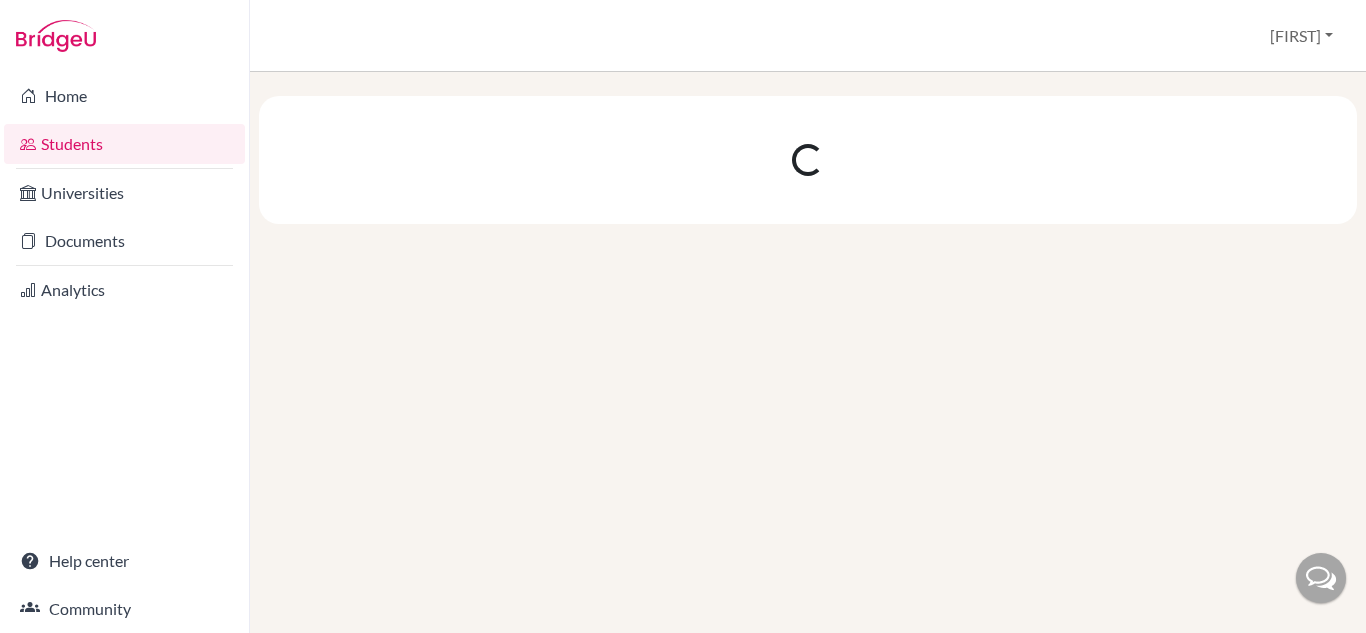 scroll, scrollTop: 0, scrollLeft: 0, axis: both 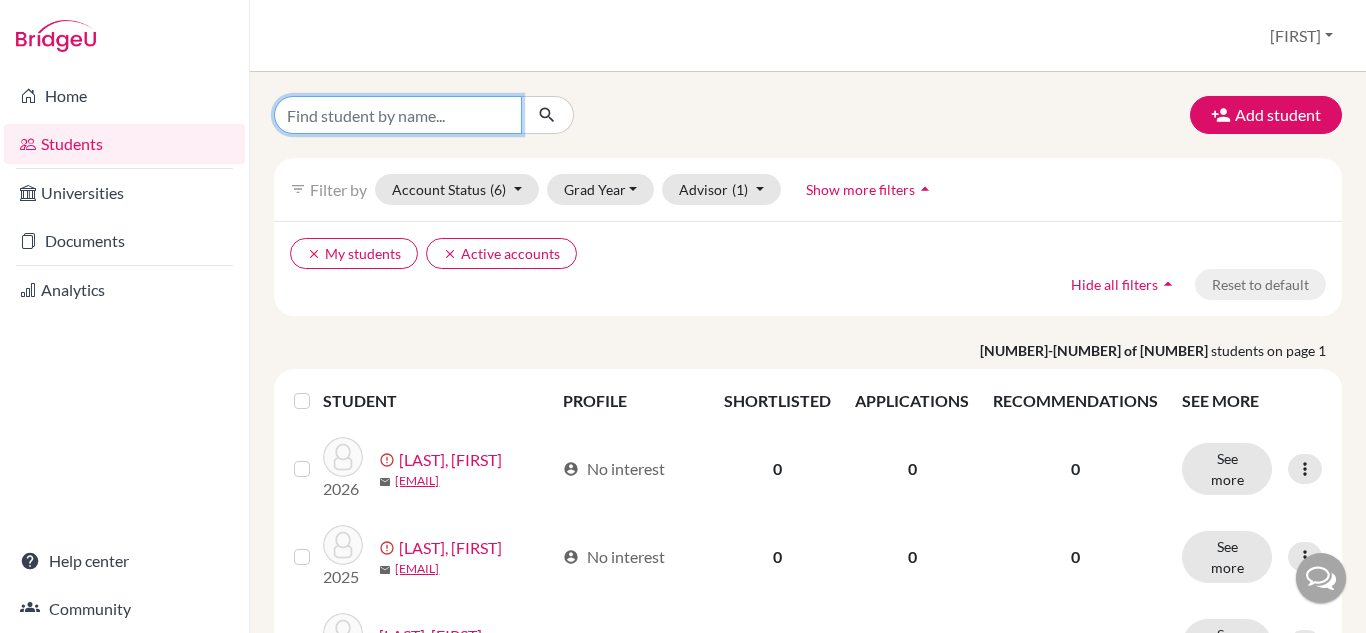 click at bounding box center [398, 115] 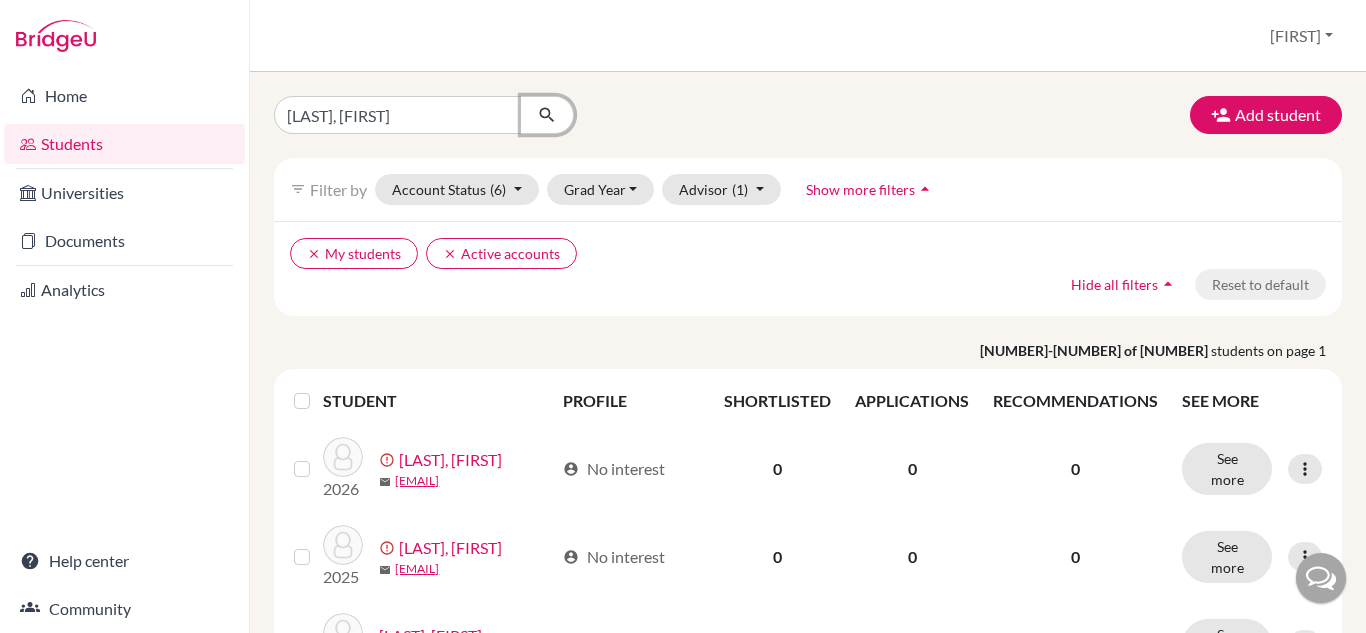 click at bounding box center [547, 115] 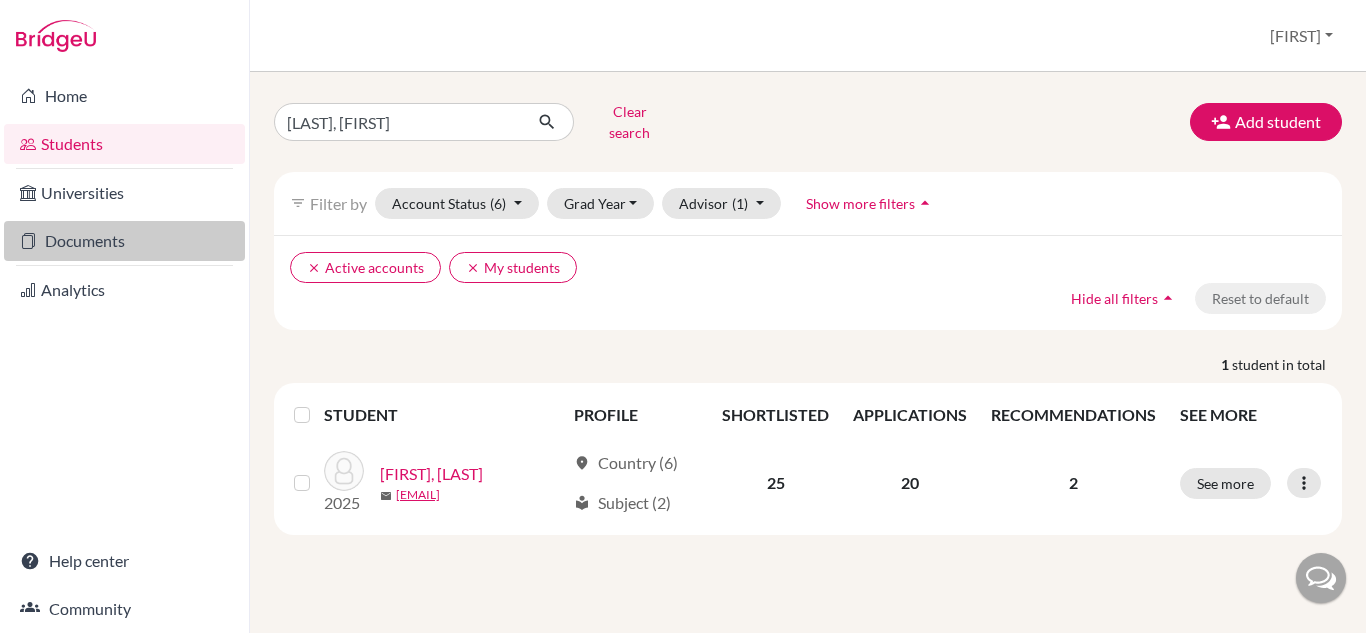 click on "Documents" at bounding box center [124, 241] 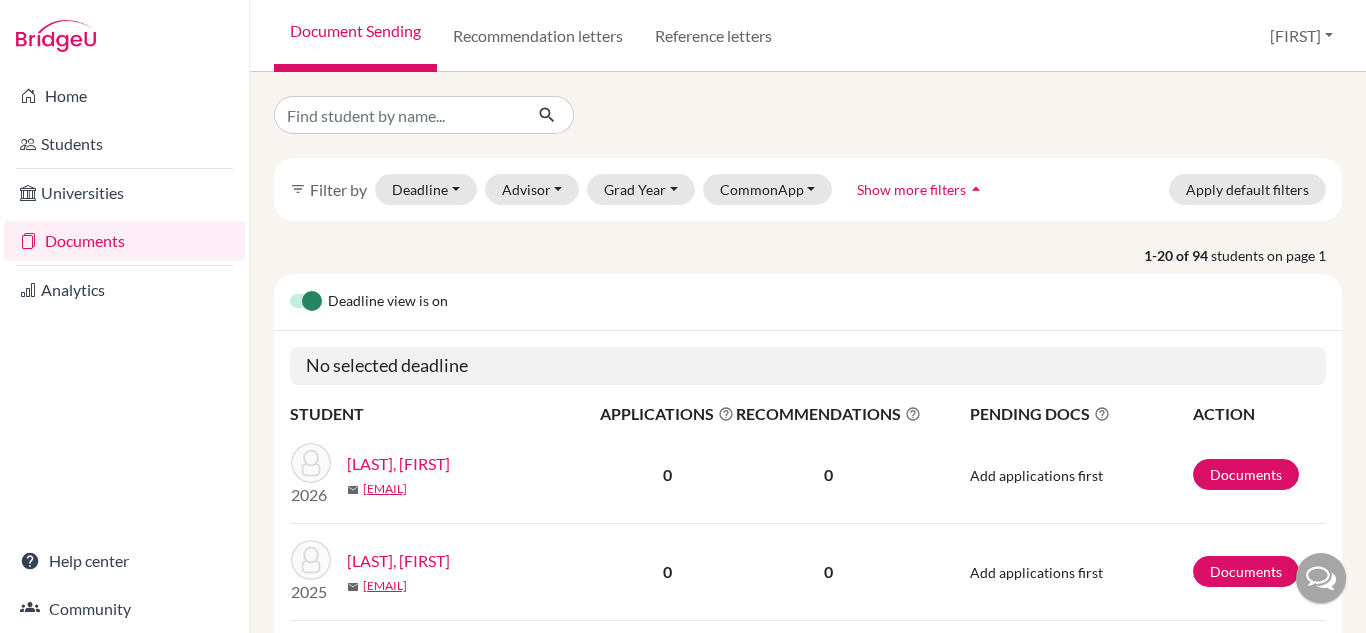 scroll, scrollTop: 0, scrollLeft: 0, axis: both 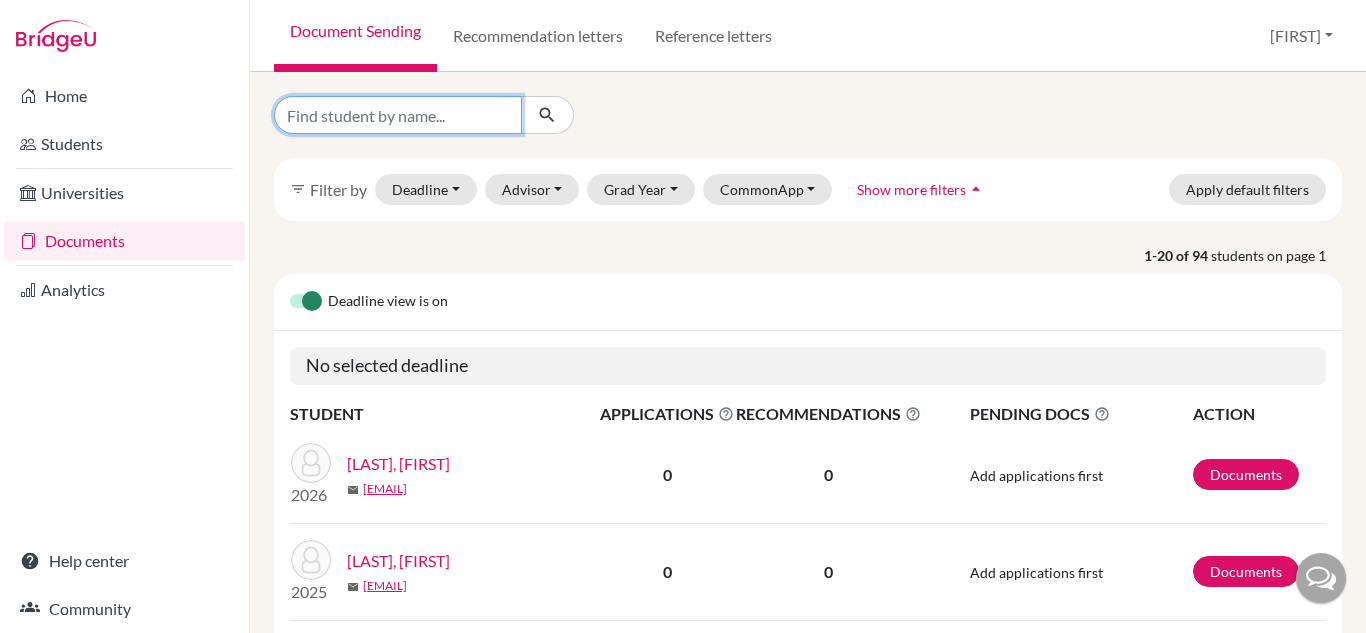 click at bounding box center [398, 115] 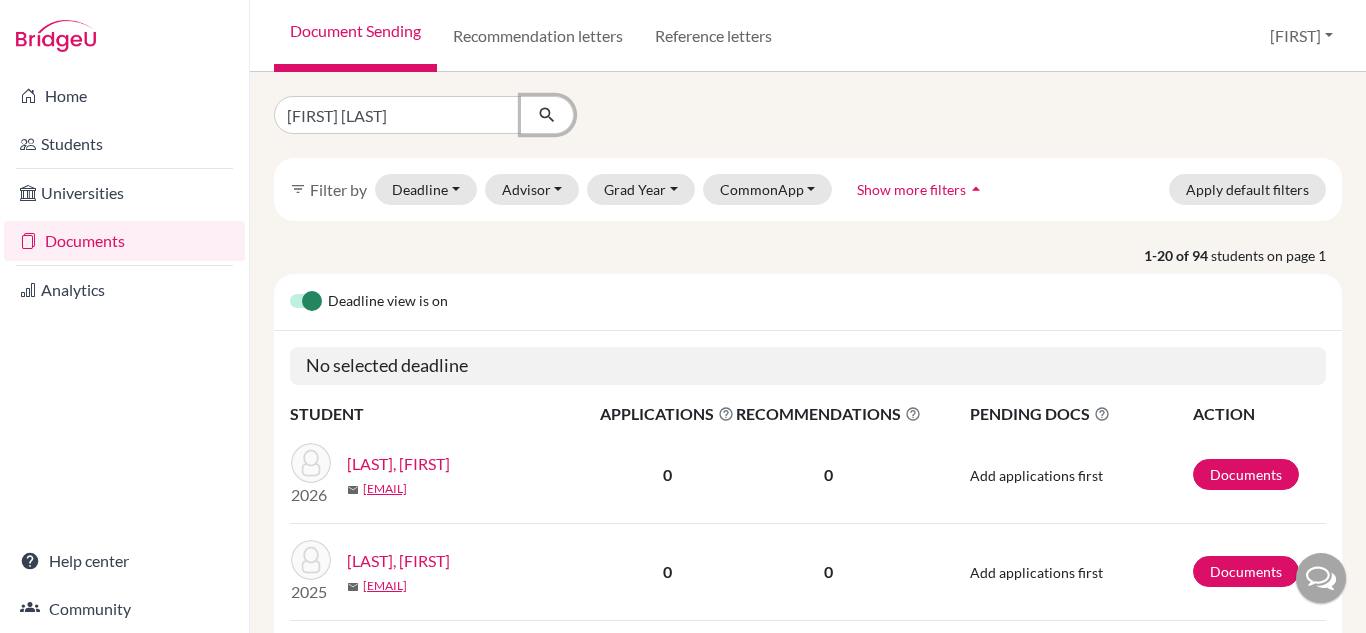 click at bounding box center [547, 115] 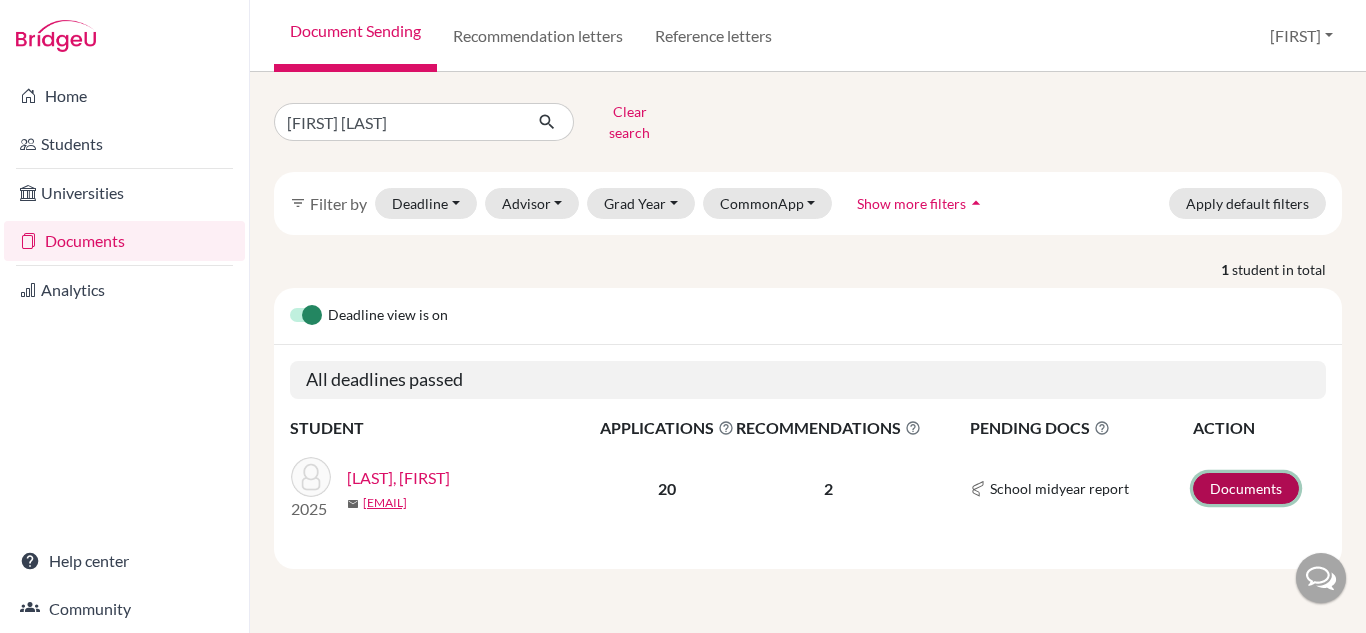 click on "Documents" at bounding box center [1246, 488] 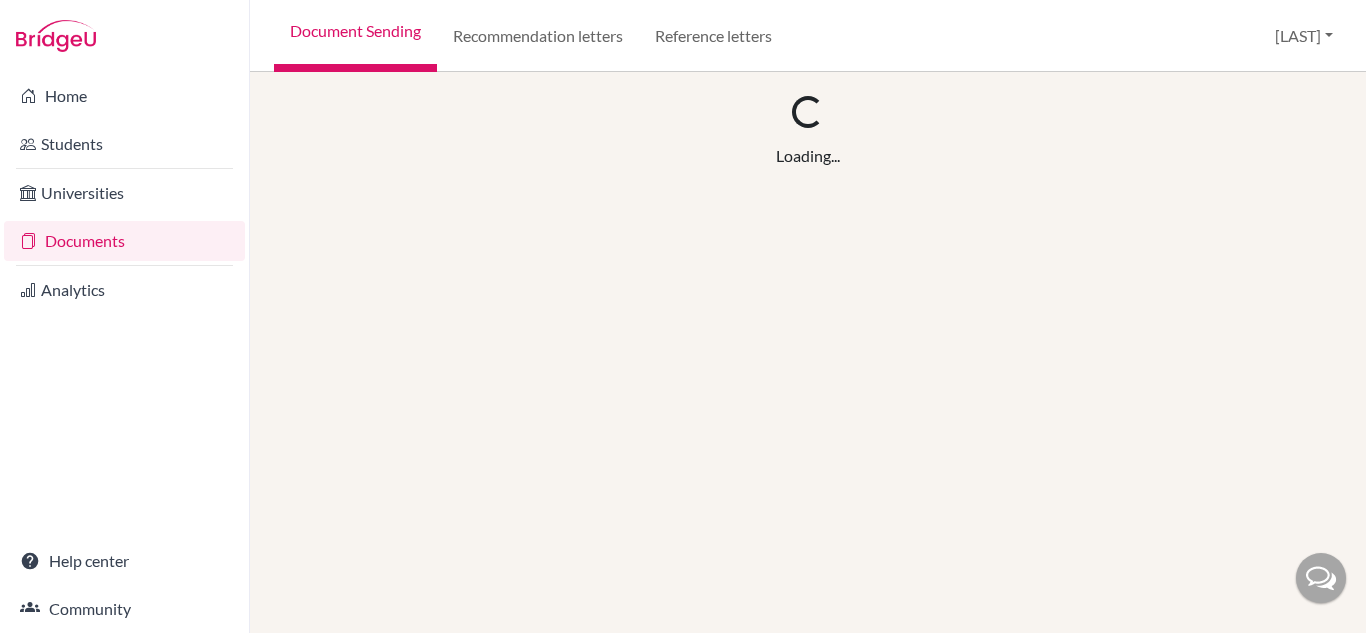scroll, scrollTop: 0, scrollLeft: 0, axis: both 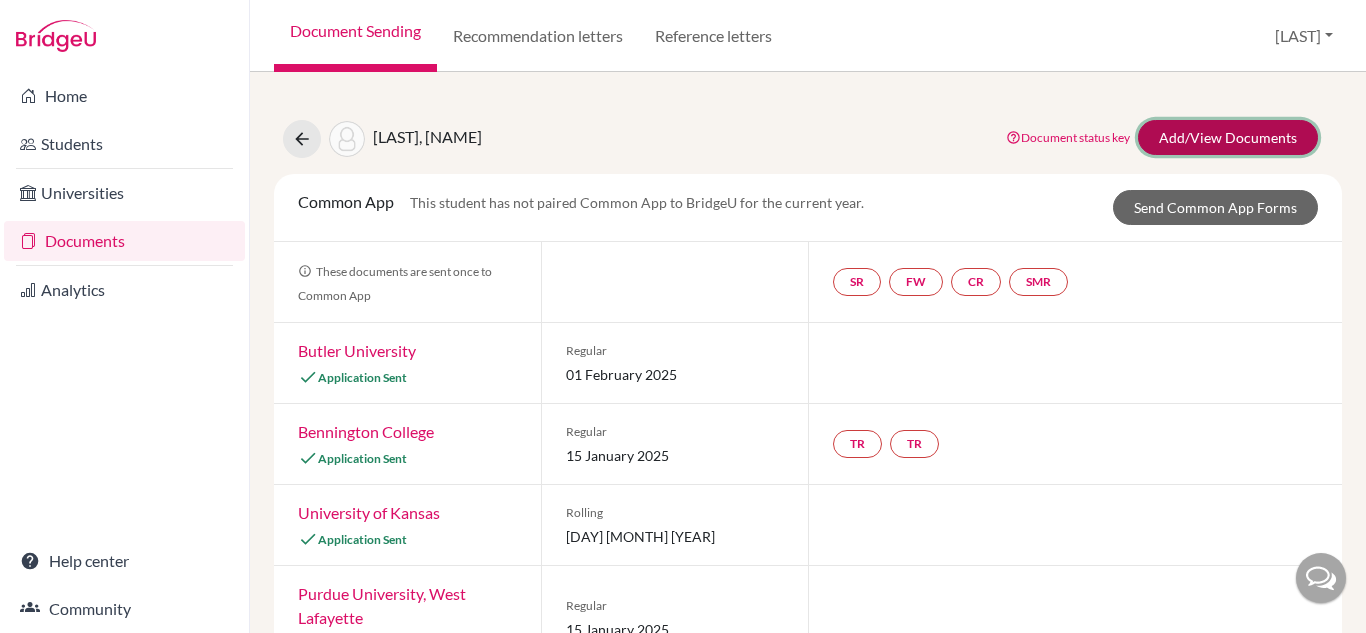 click on "Add/View Documents" at bounding box center (1228, 137) 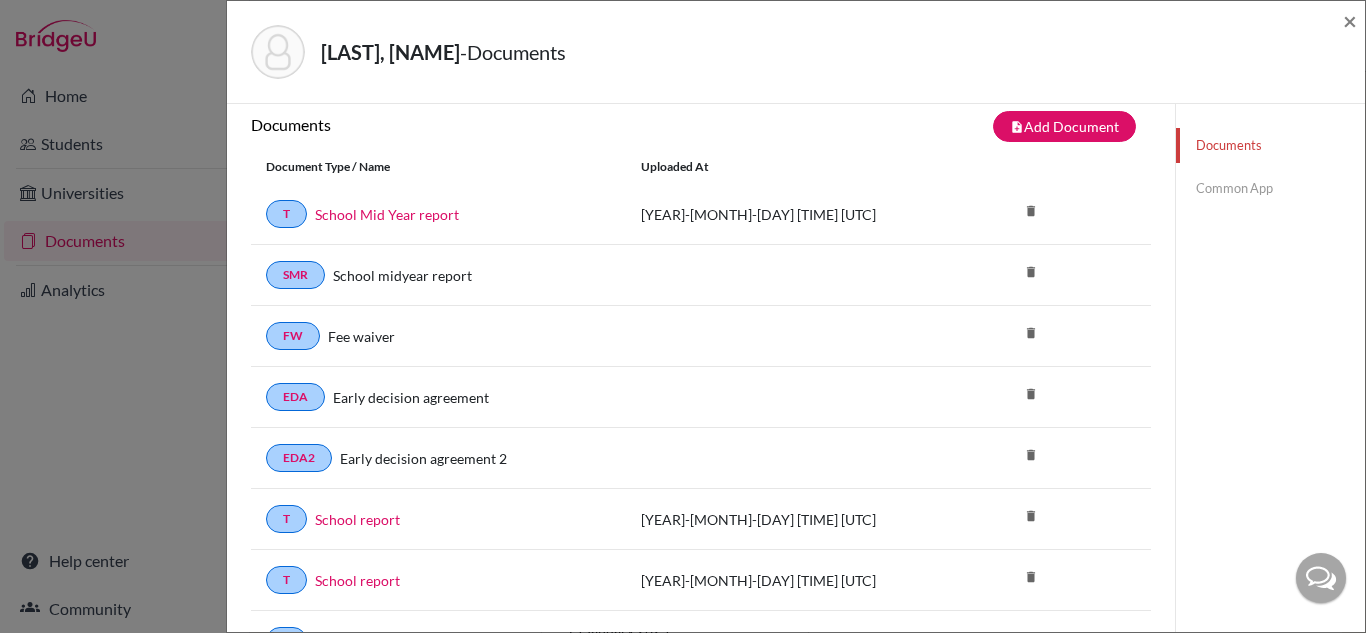 scroll, scrollTop: 0, scrollLeft: 0, axis: both 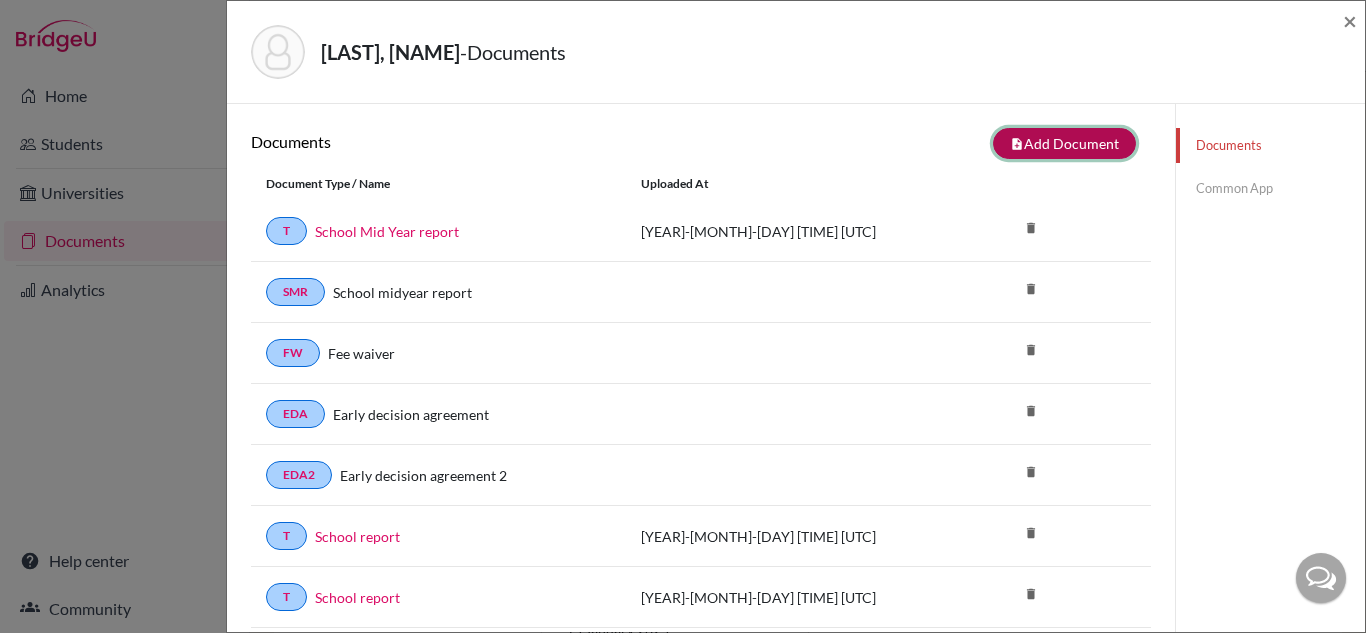 click on "note_add  Add Document" at bounding box center (1064, 143) 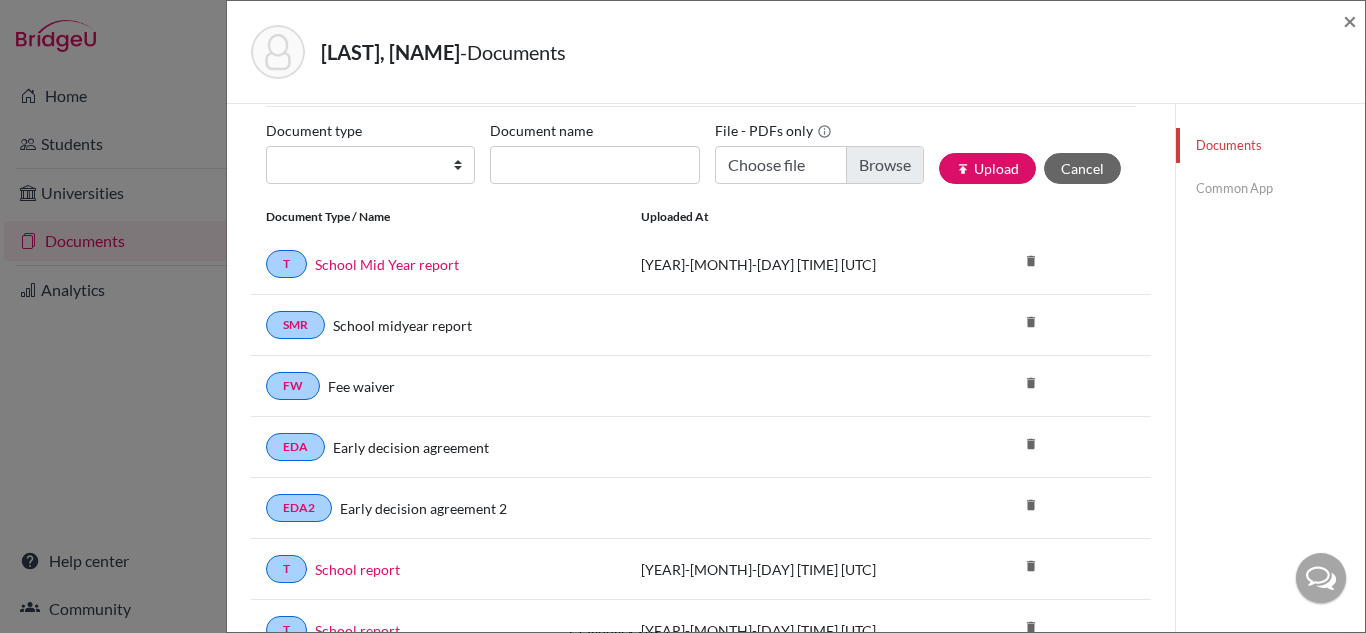 scroll, scrollTop: 0, scrollLeft: 0, axis: both 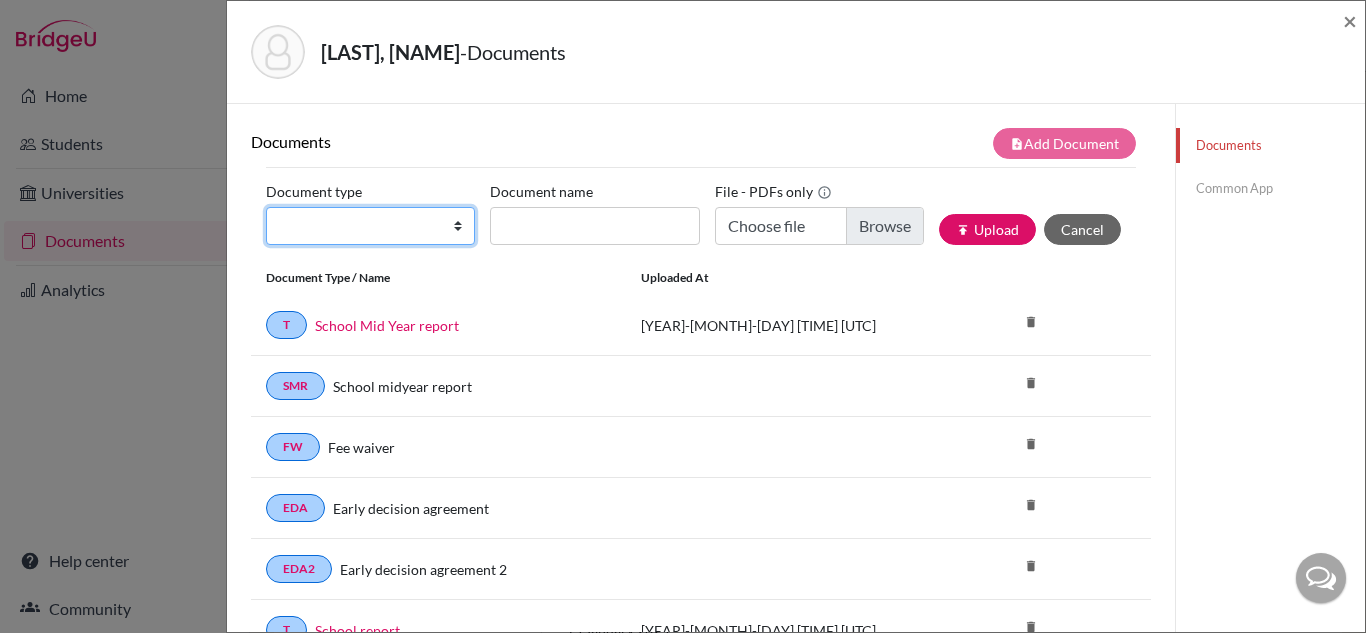 click on "Change explanation for Common App reports Counselor recommendation International official results School profile School report Teacher recommendation Transcript Transcript Courses Other" at bounding box center (370, 226) 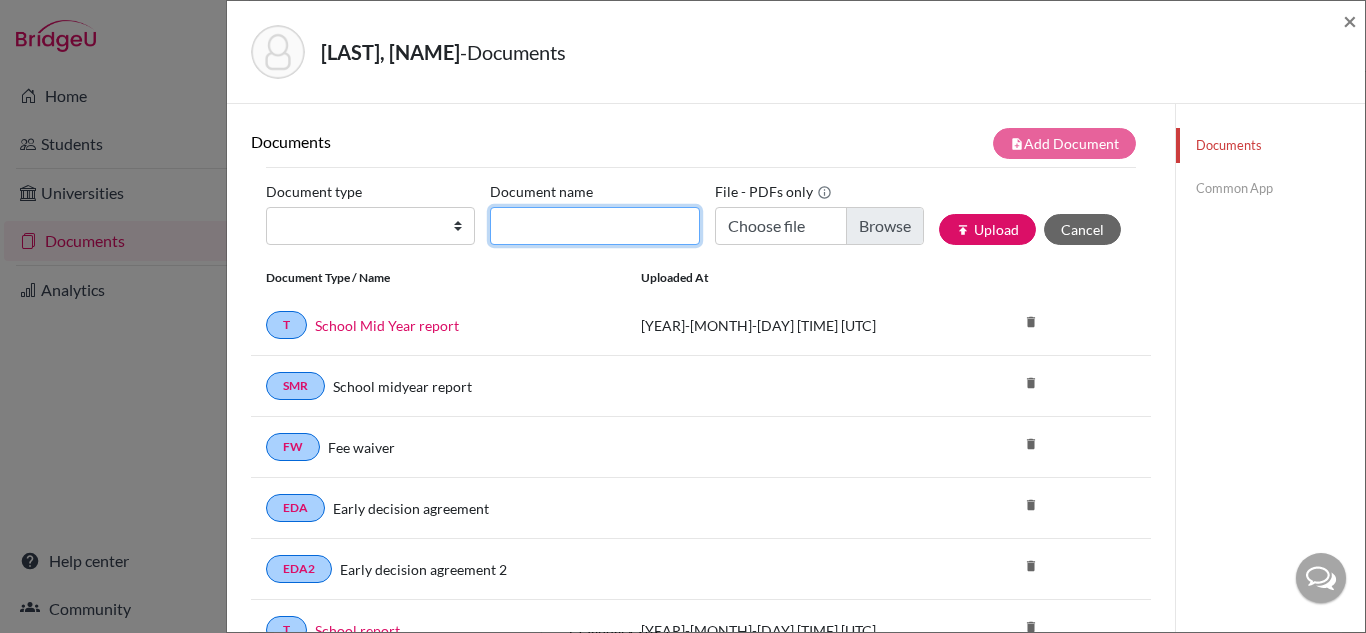 click on "Document name" 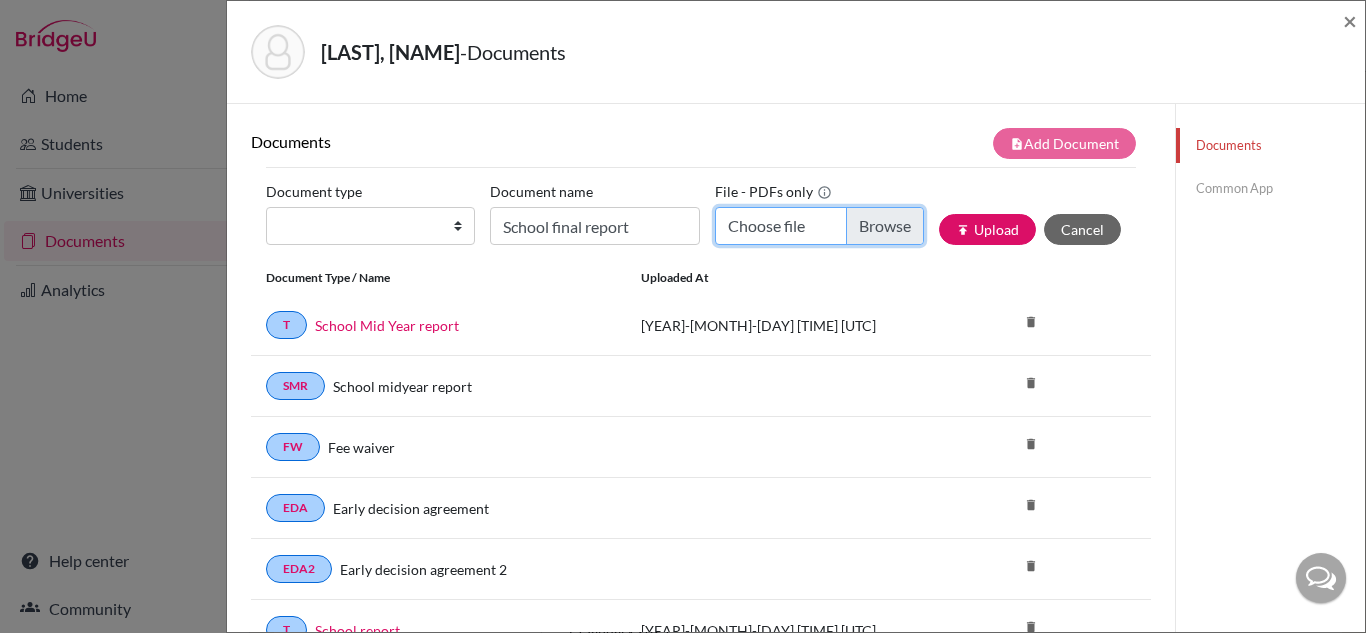 click on "Choose file" at bounding box center (819, 226) 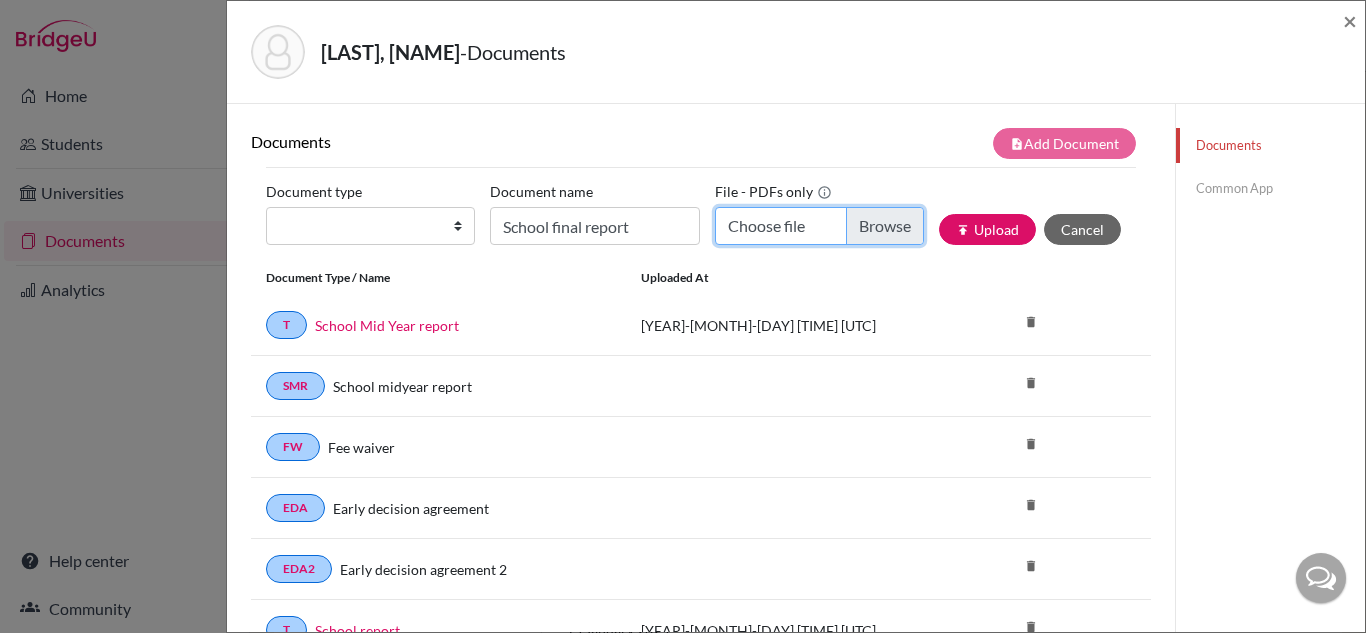 click on "Choose file" at bounding box center [819, 226] 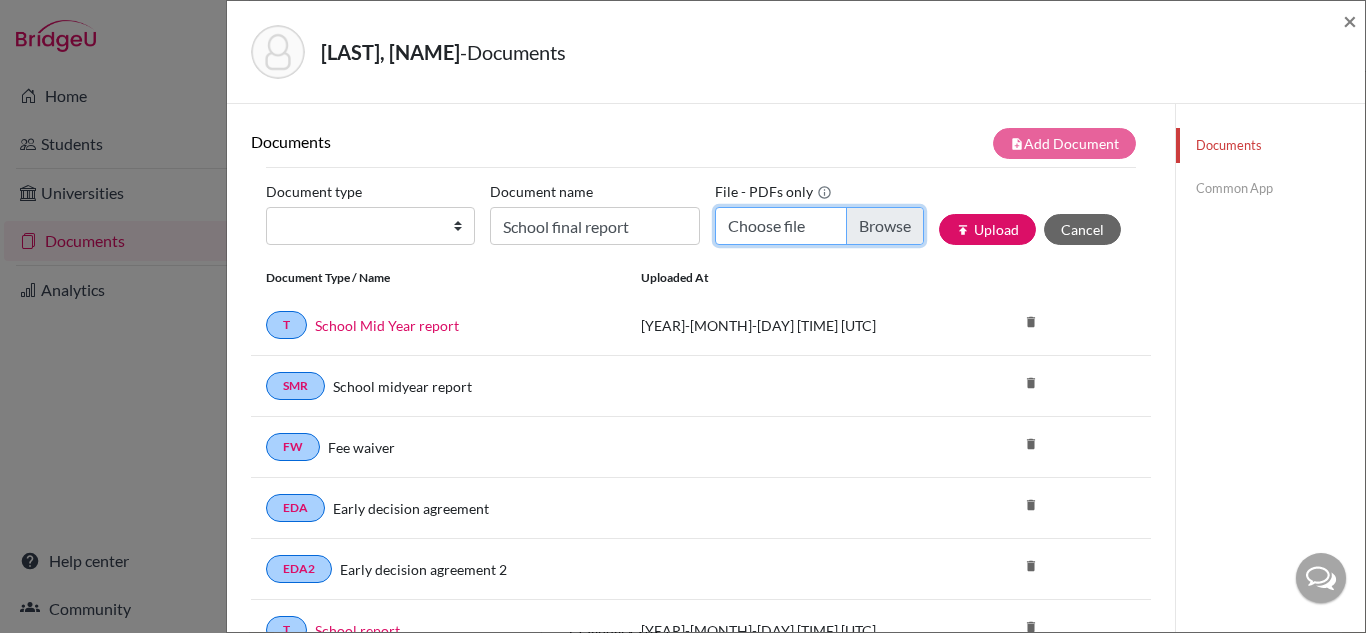 type on "C:\fakepath\Anar Tamir's Final Transcript.pdf" 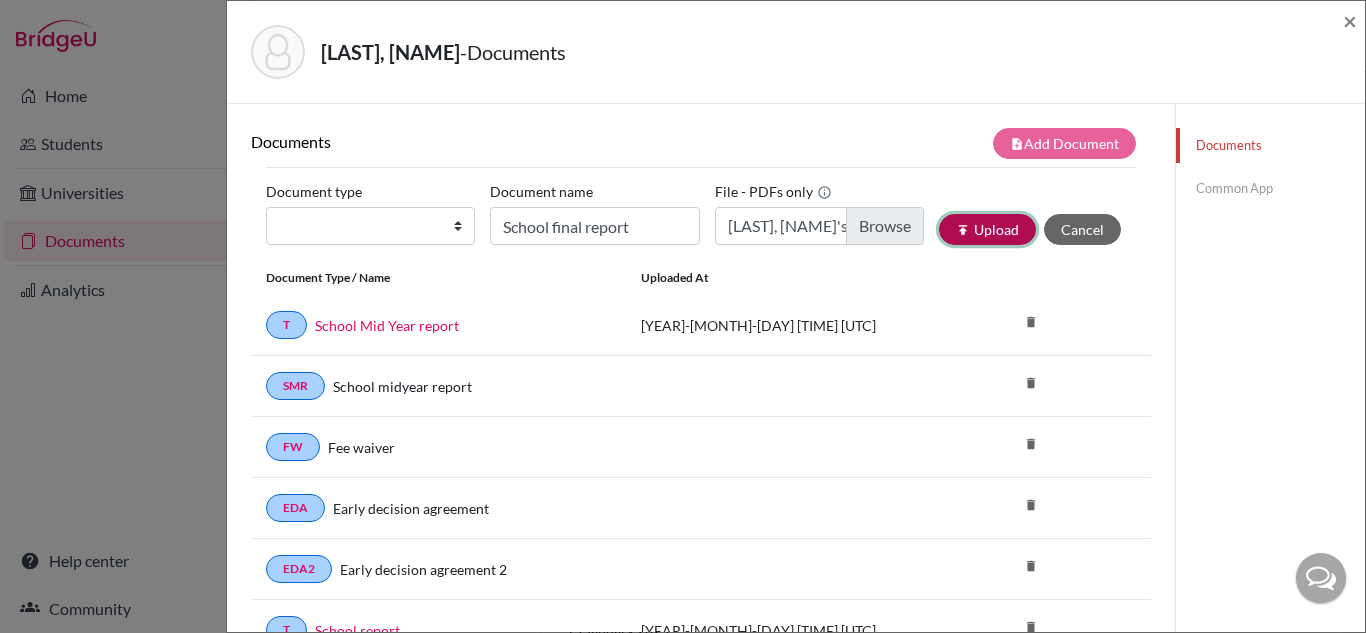 click on "publish  Upload" at bounding box center (987, 229) 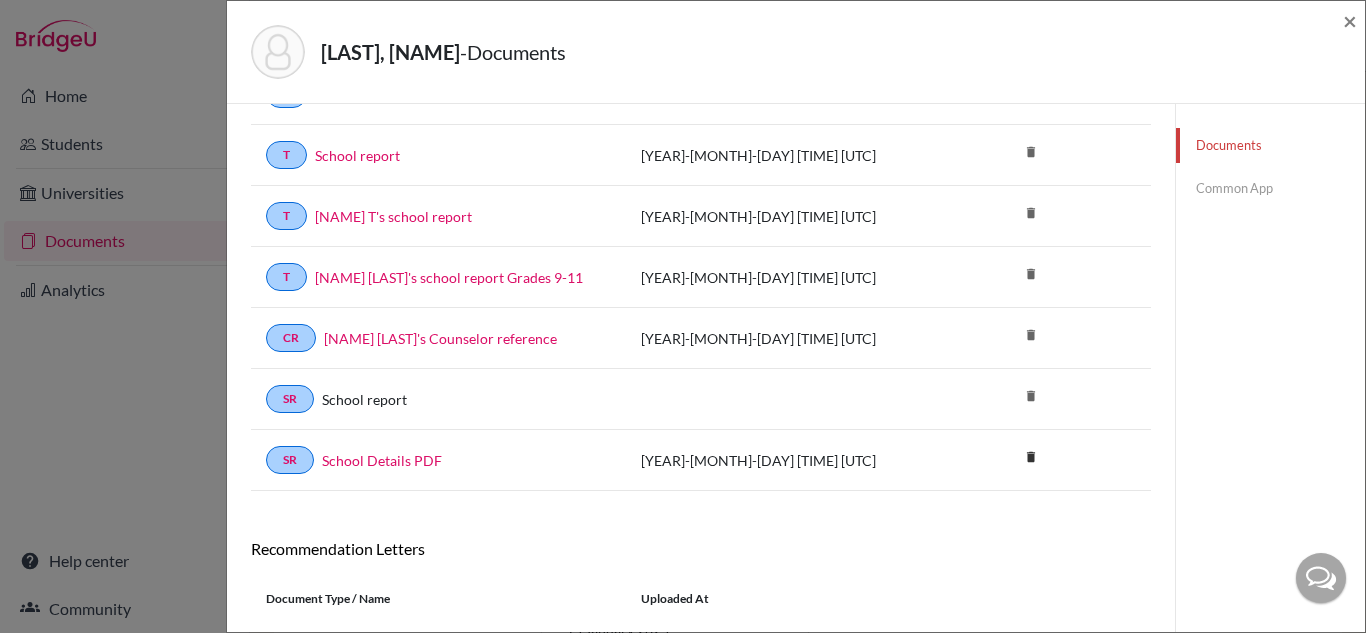 scroll, scrollTop: 582, scrollLeft: 0, axis: vertical 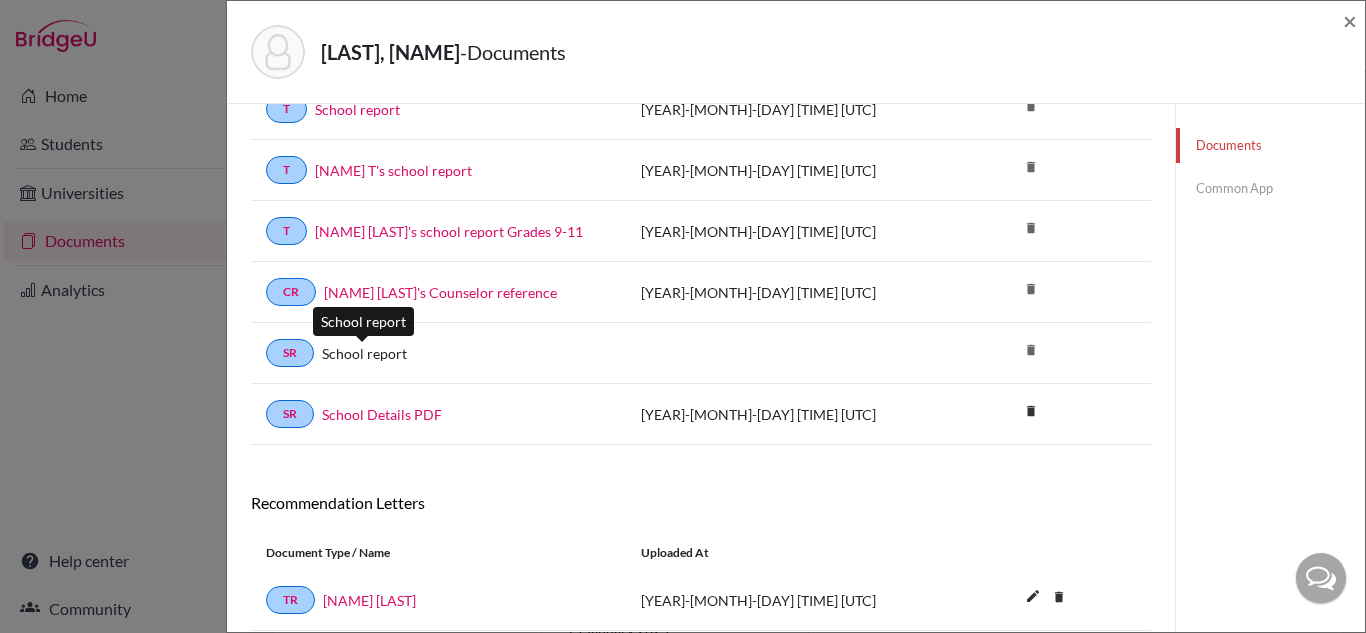 click on "School report" at bounding box center (364, 353) 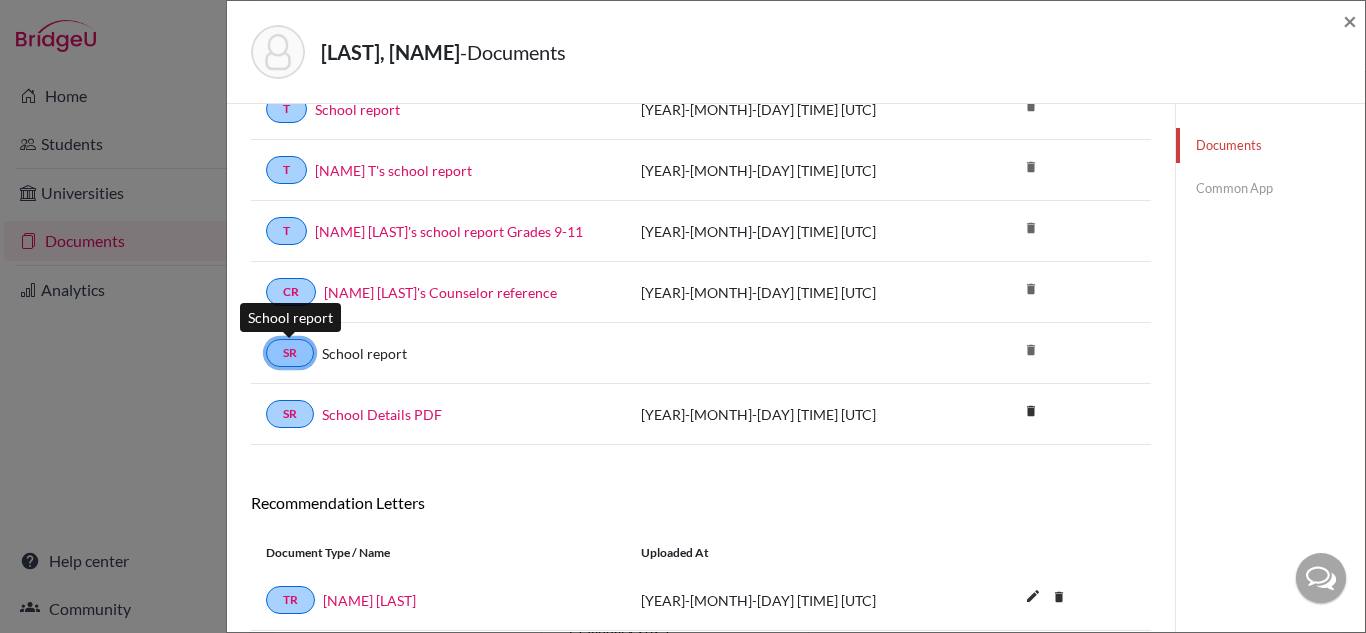 click on "SR" at bounding box center (290, 353) 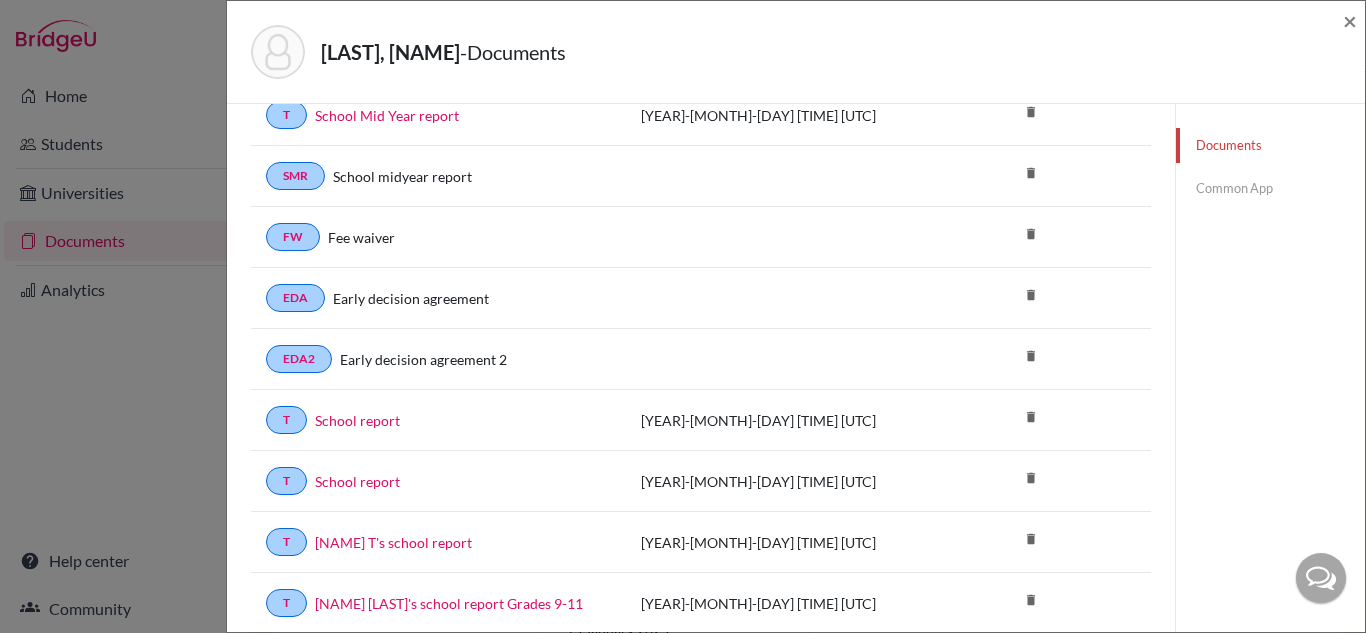 scroll, scrollTop: 0, scrollLeft: 0, axis: both 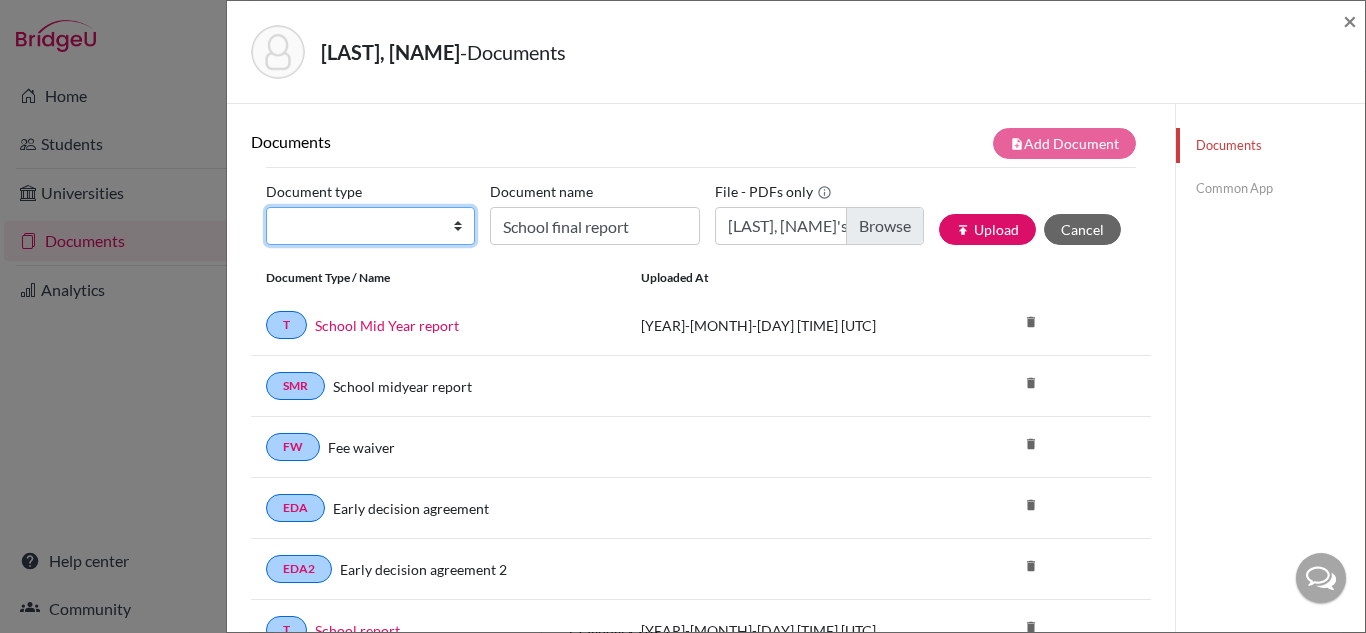 click on "Change explanation for Common App reports Counselor recommendation International official results School profile School report Teacher recommendation Transcript Transcript Courses Other" at bounding box center (370, 226) 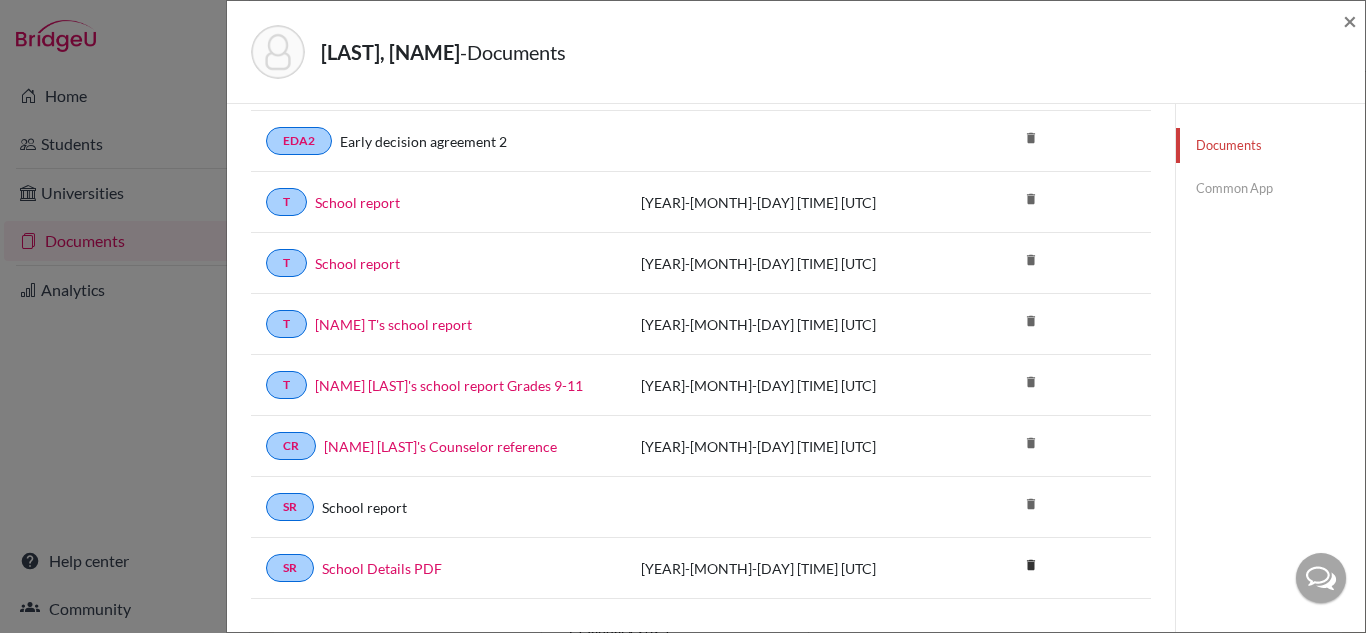 scroll, scrollTop: 429, scrollLeft: 0, axis: vertical 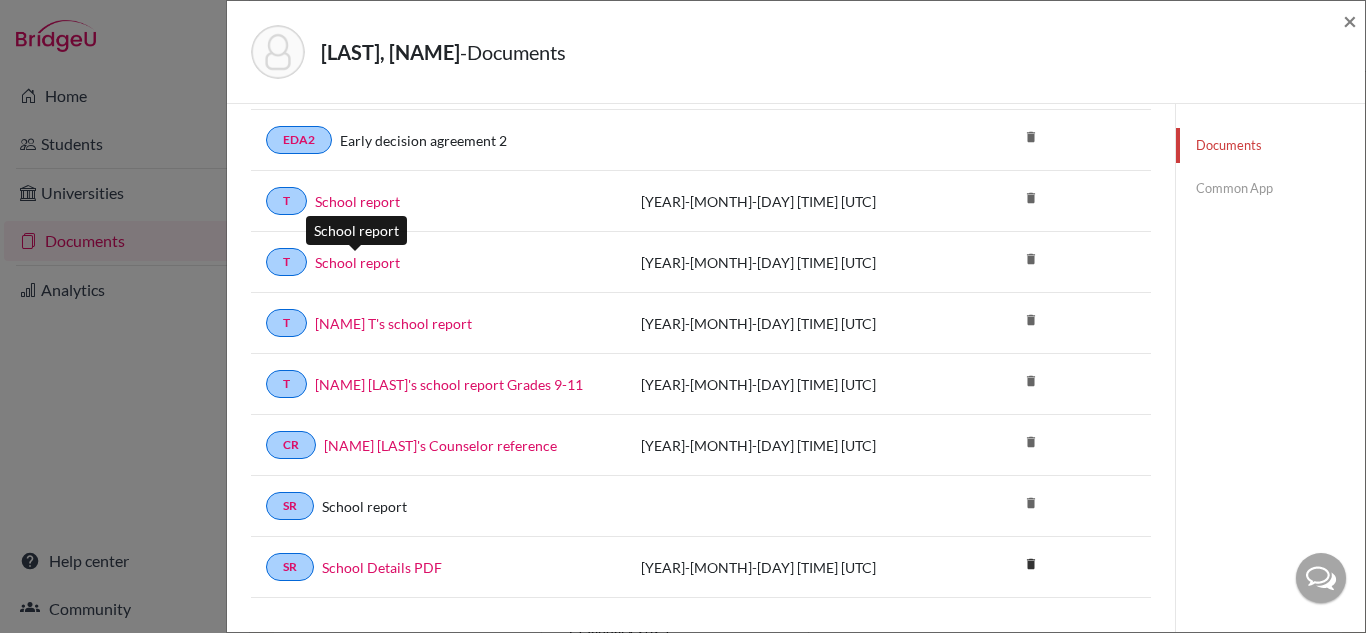 click on "School report" at bounding box center [357, 262] 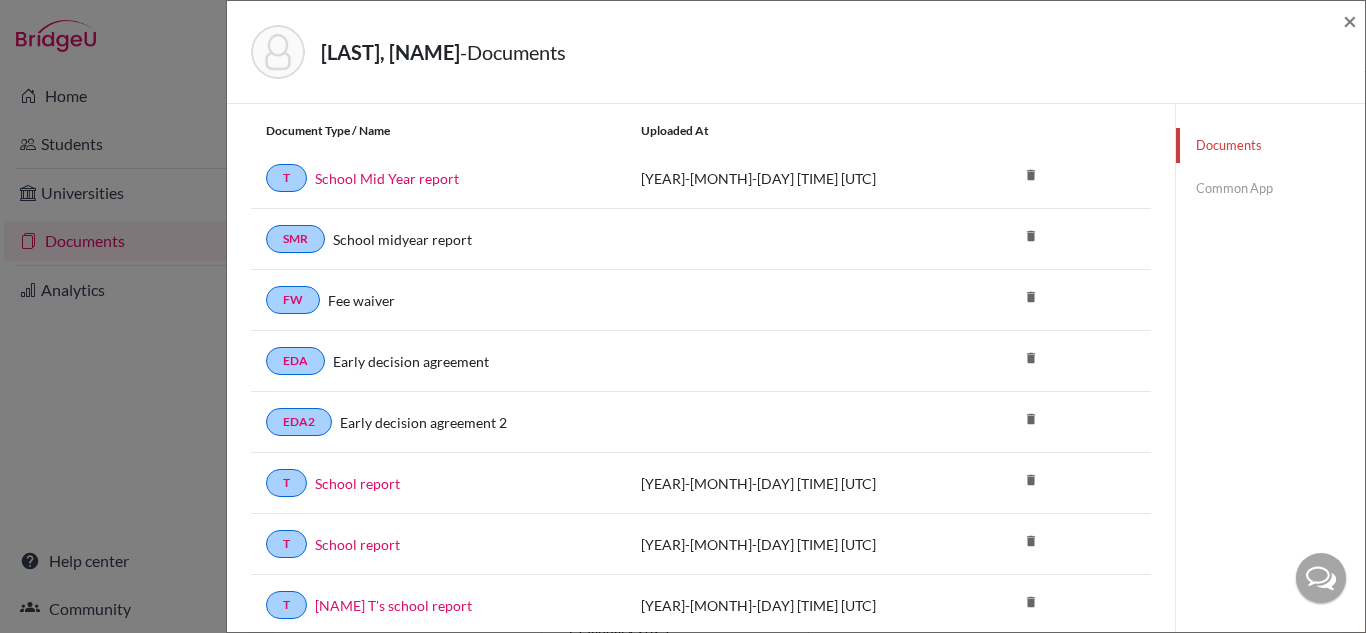 scroll, scrollTop: 0, scrollLeft: 0, axis: both 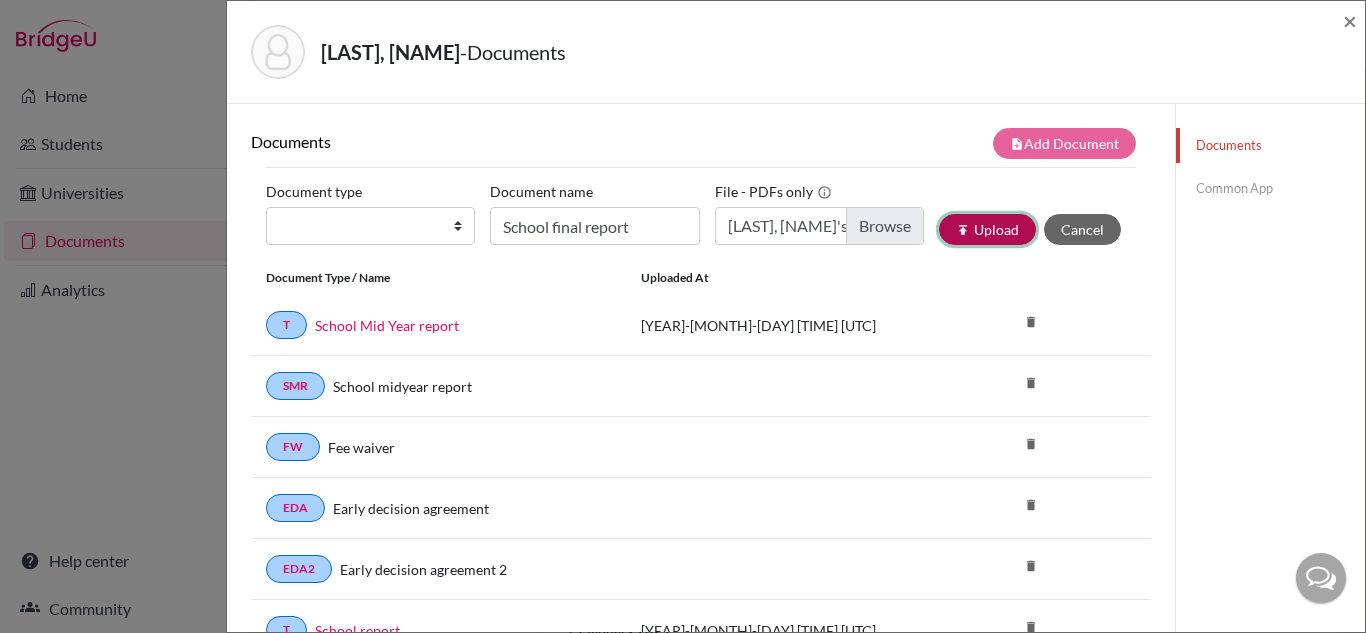 click on "publish  Upload" at bounding box center (987, 229) 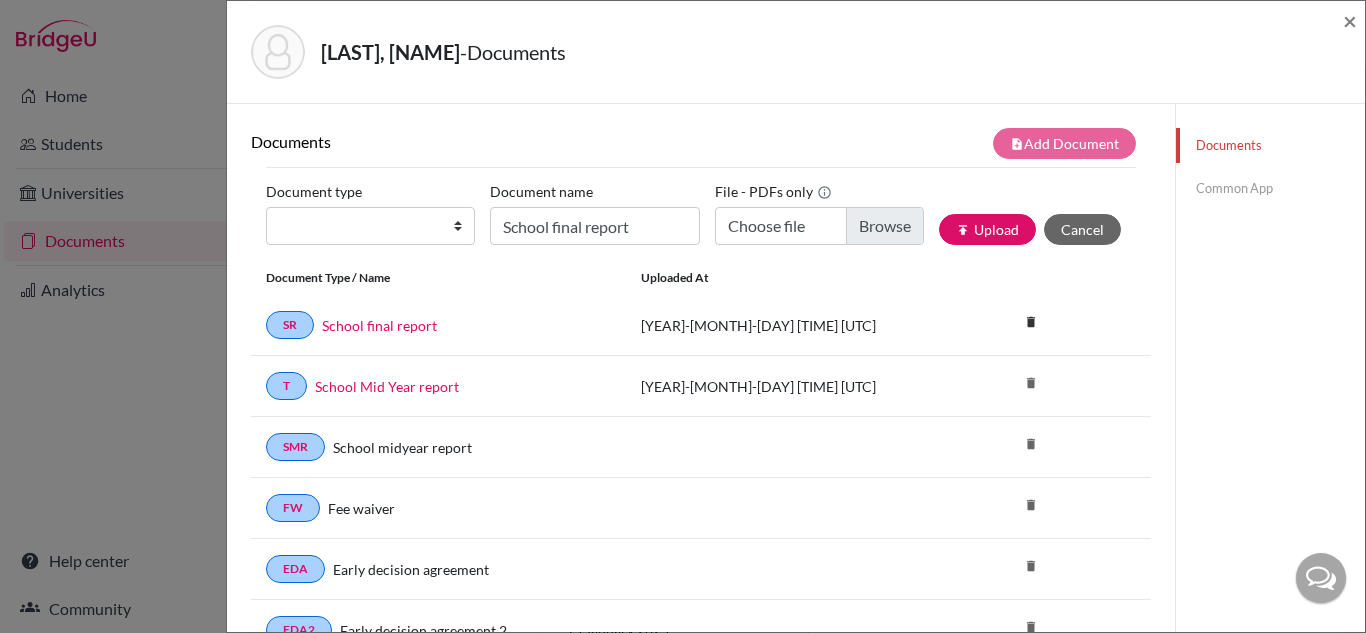 click on "SMR School midyear report delete" 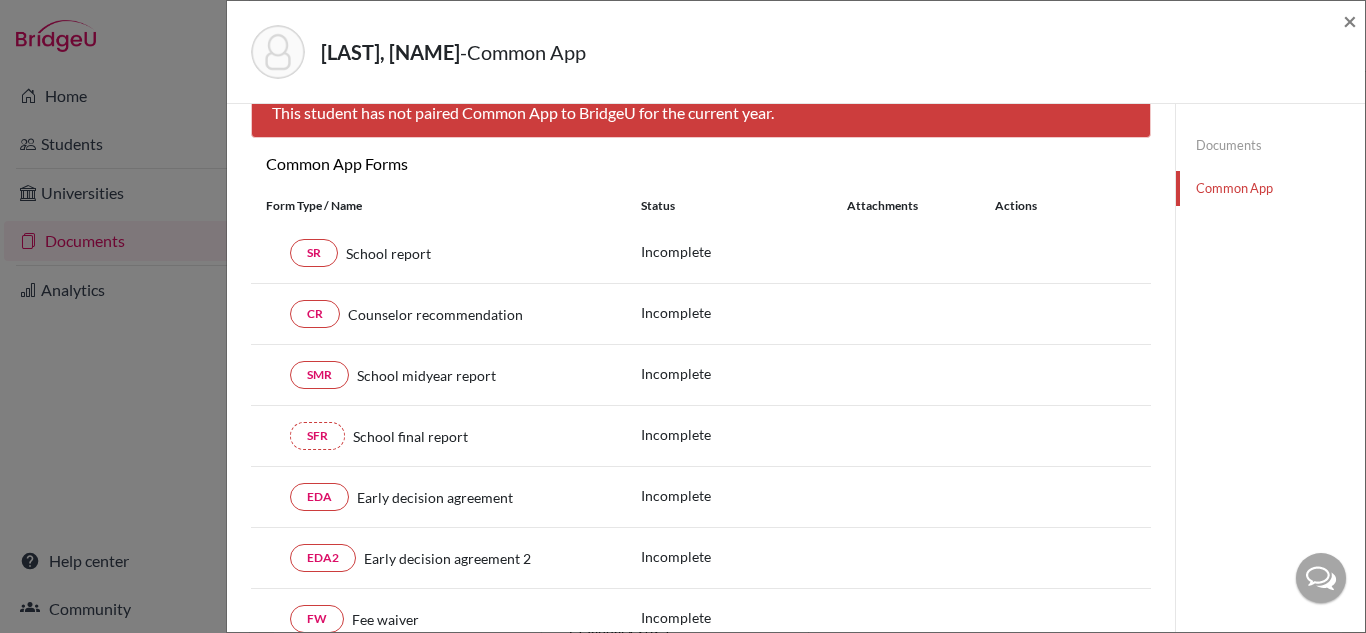 scroll, scrollTop: 0, scrollLeft: 0, axis: both 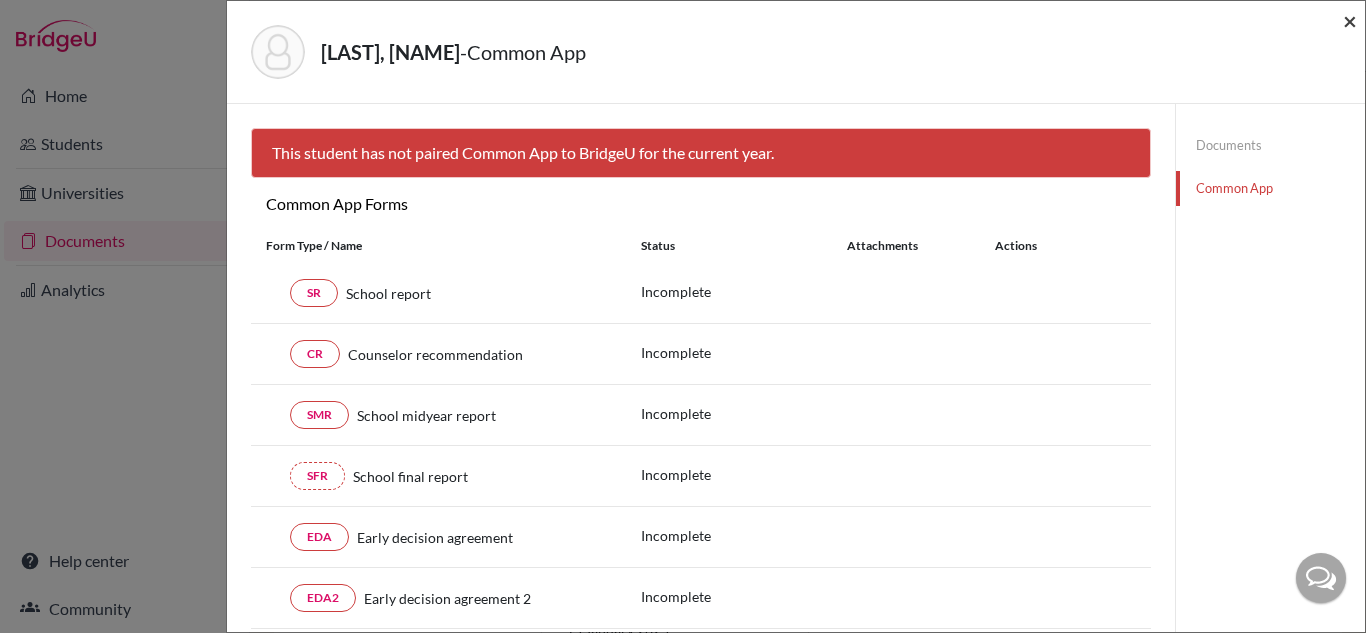 click on "×" at bounding box center (1350, 20) 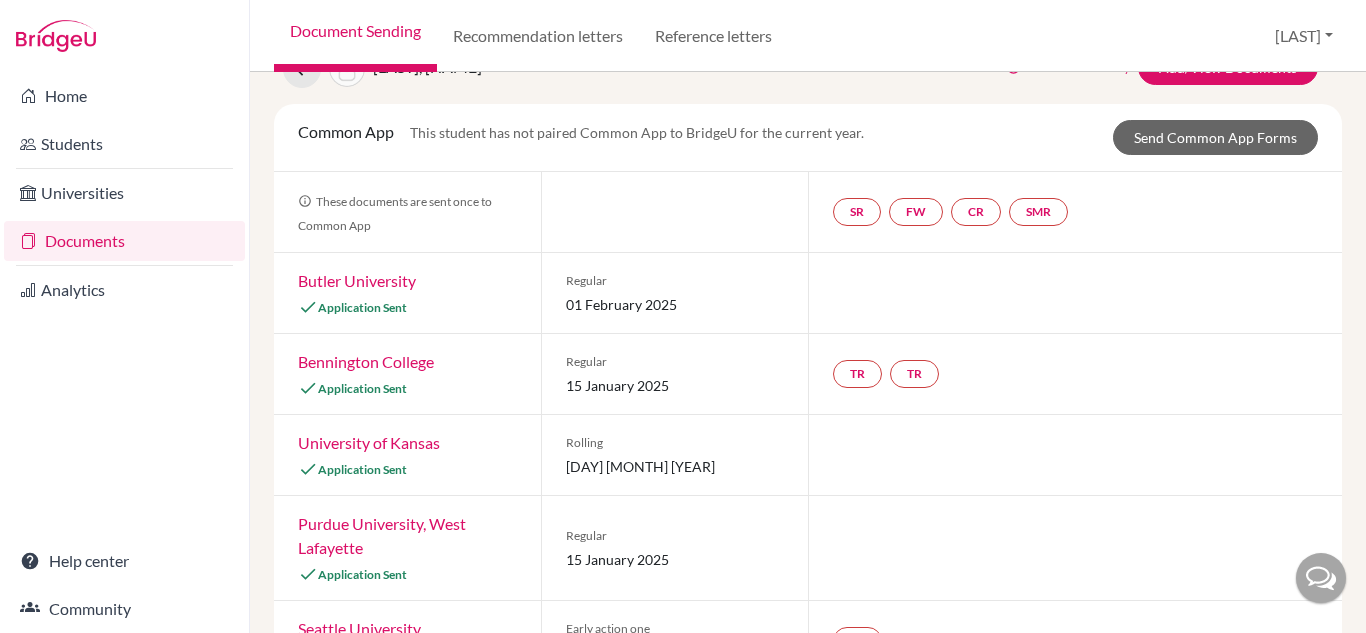 scroll, scrollTop: 0, scrollLeft: 0, axis: both 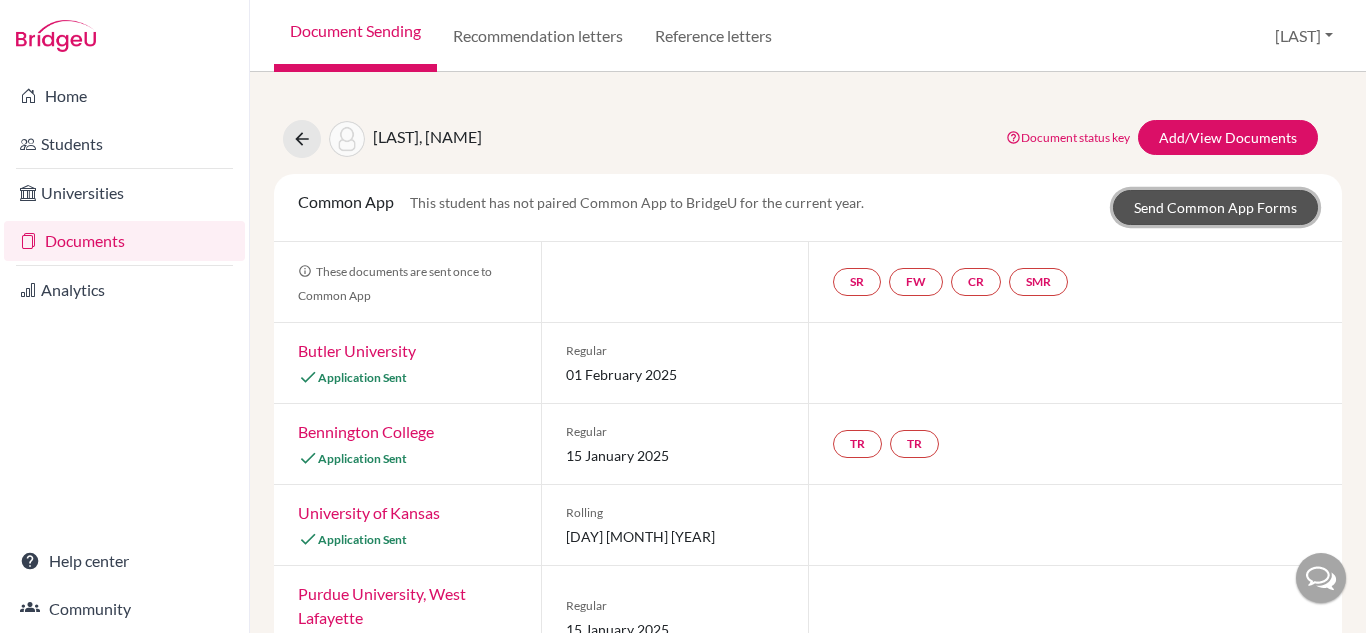 click on "Send Common App Forms" at bounding box center (1215, 207) 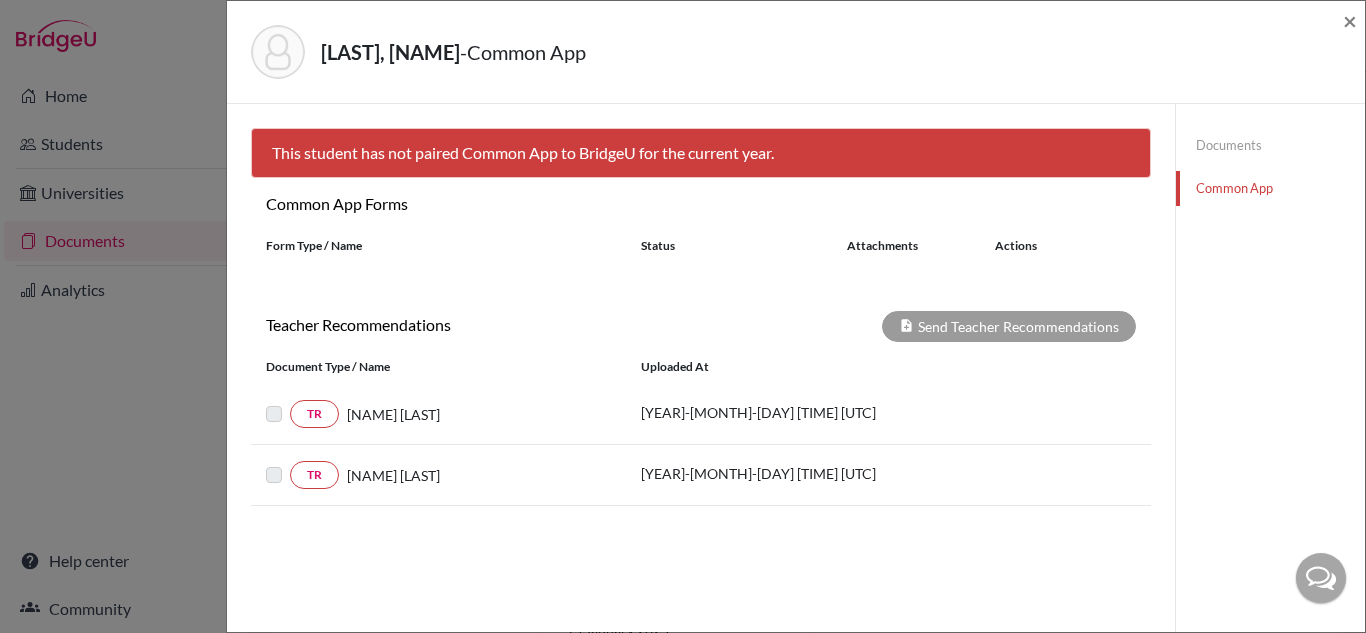 click on "Documents" 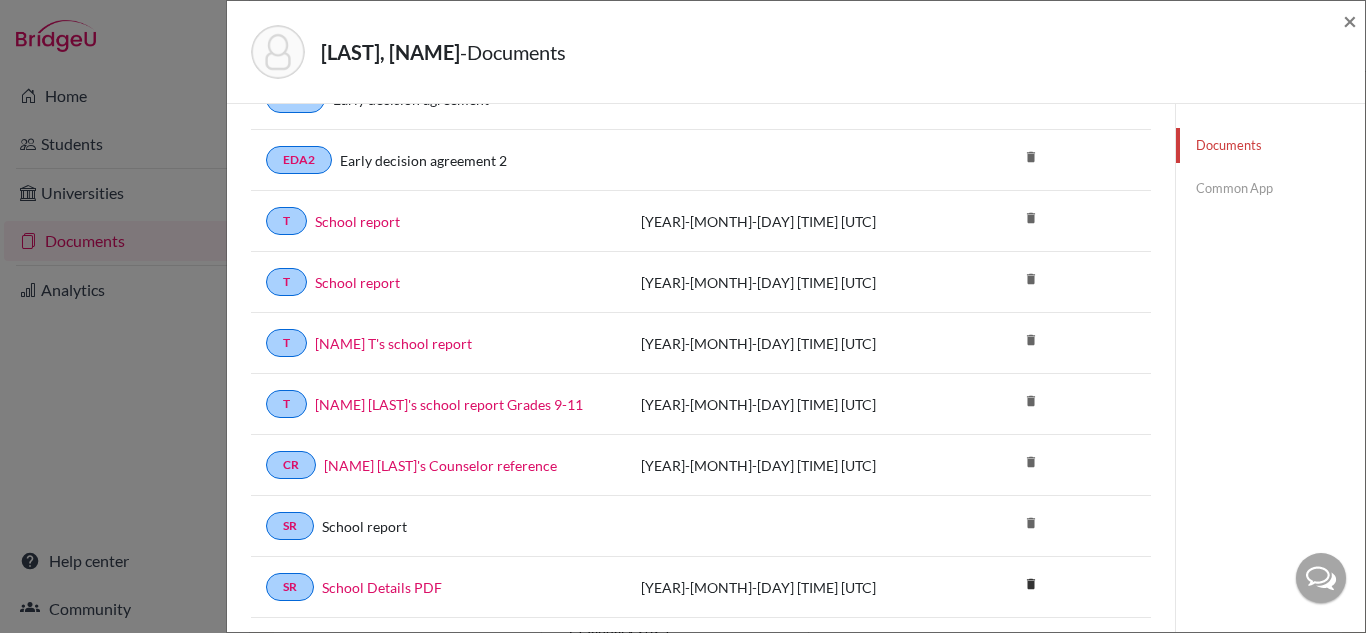 scroll, scrollTop: 681, scrollLeft: 0, axis: vertical 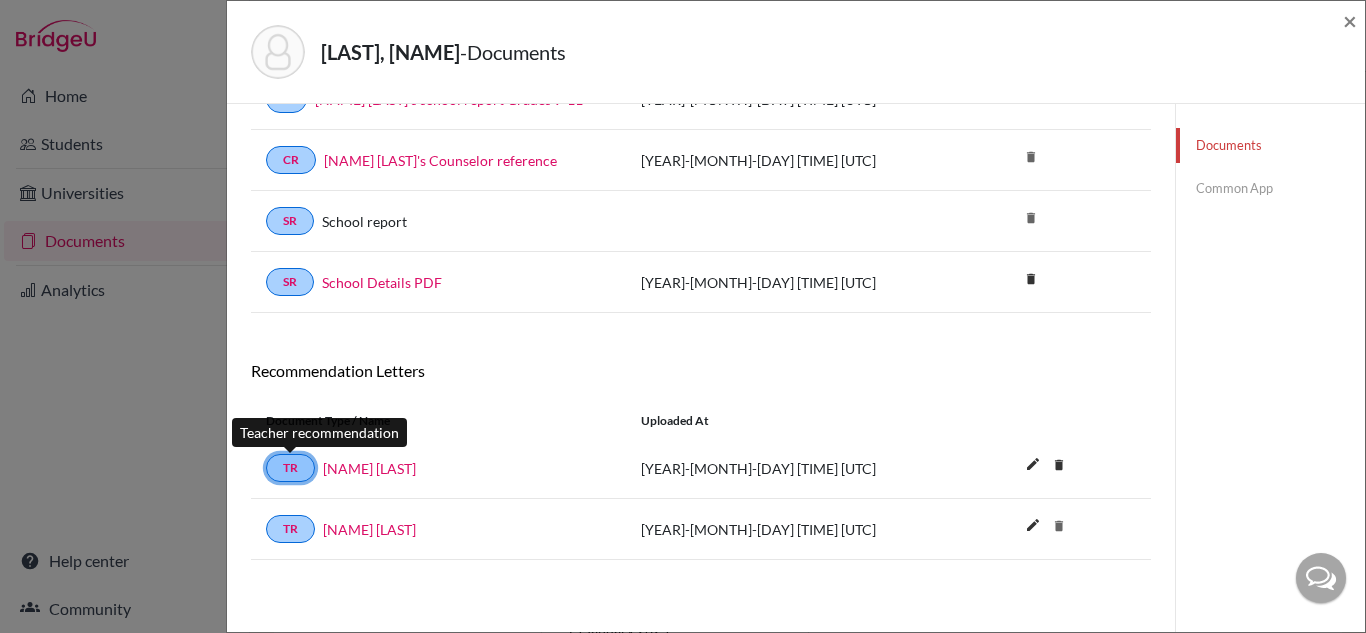 click on "TR" at bounding box center [290, 468] 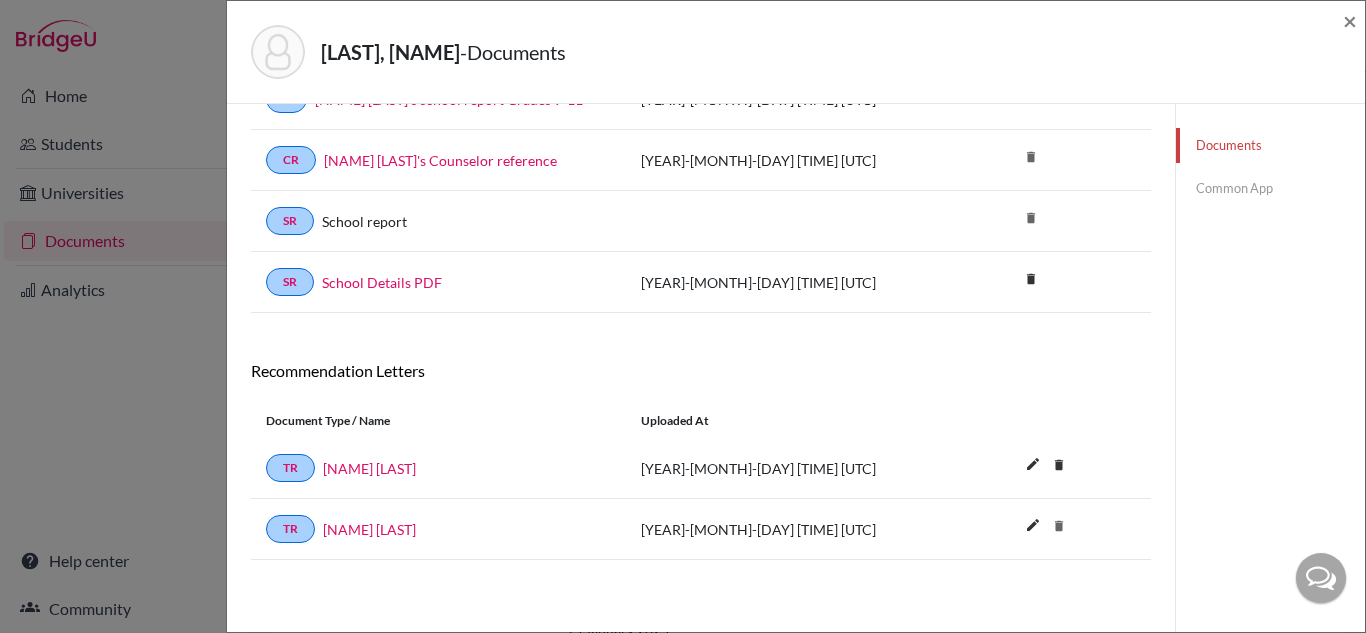 click on "Common App" 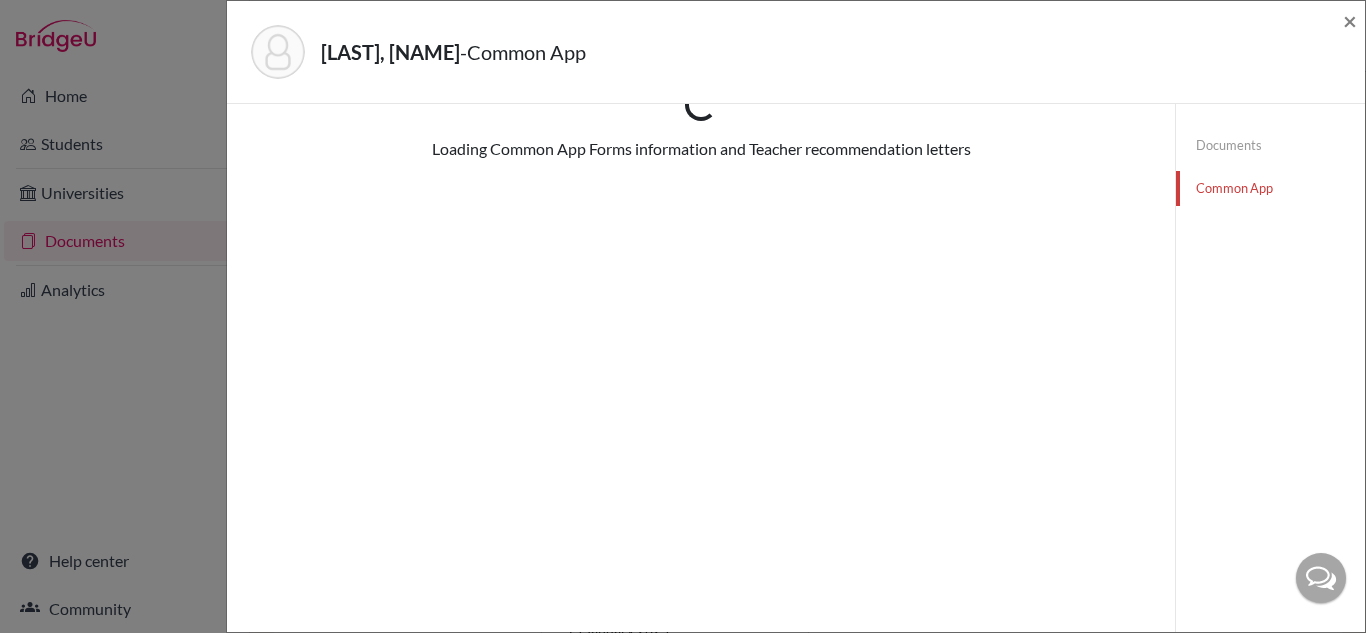 scroll, scrollTop: 105, scrollLeft: 0, axis: vertical 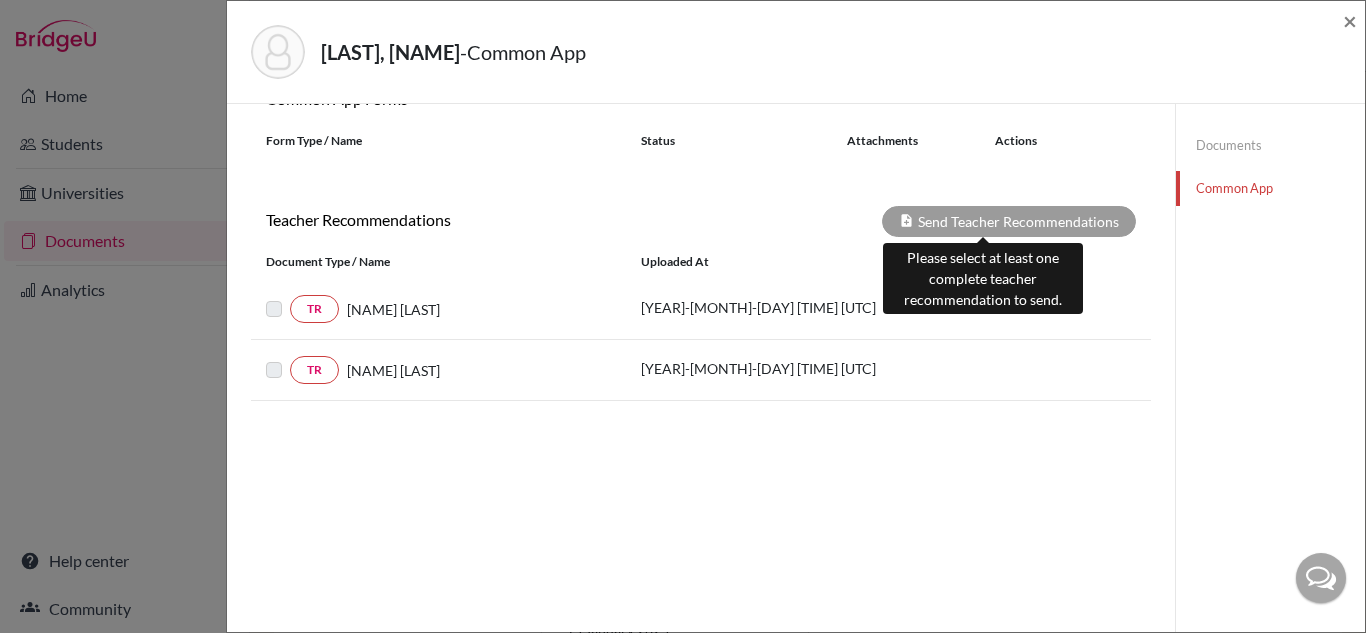 click on "Send Teacher Recommendations" at bounding box center [1009, 221] 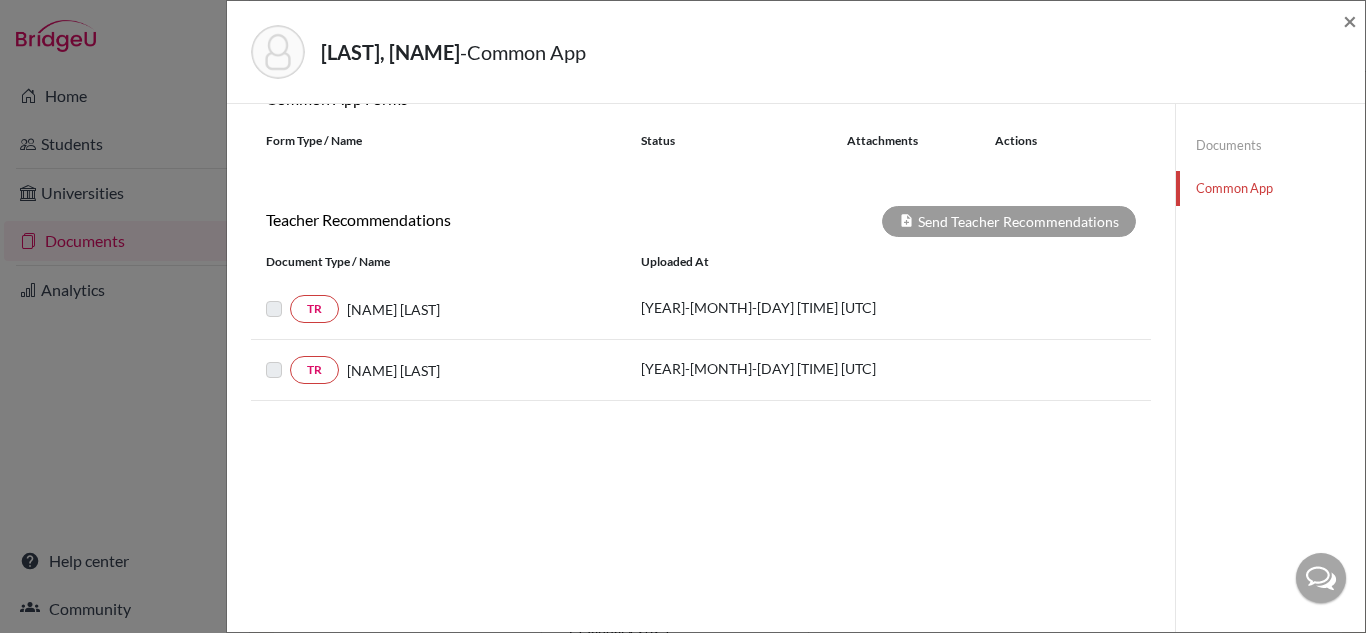 click at bounding box center [290, 297] 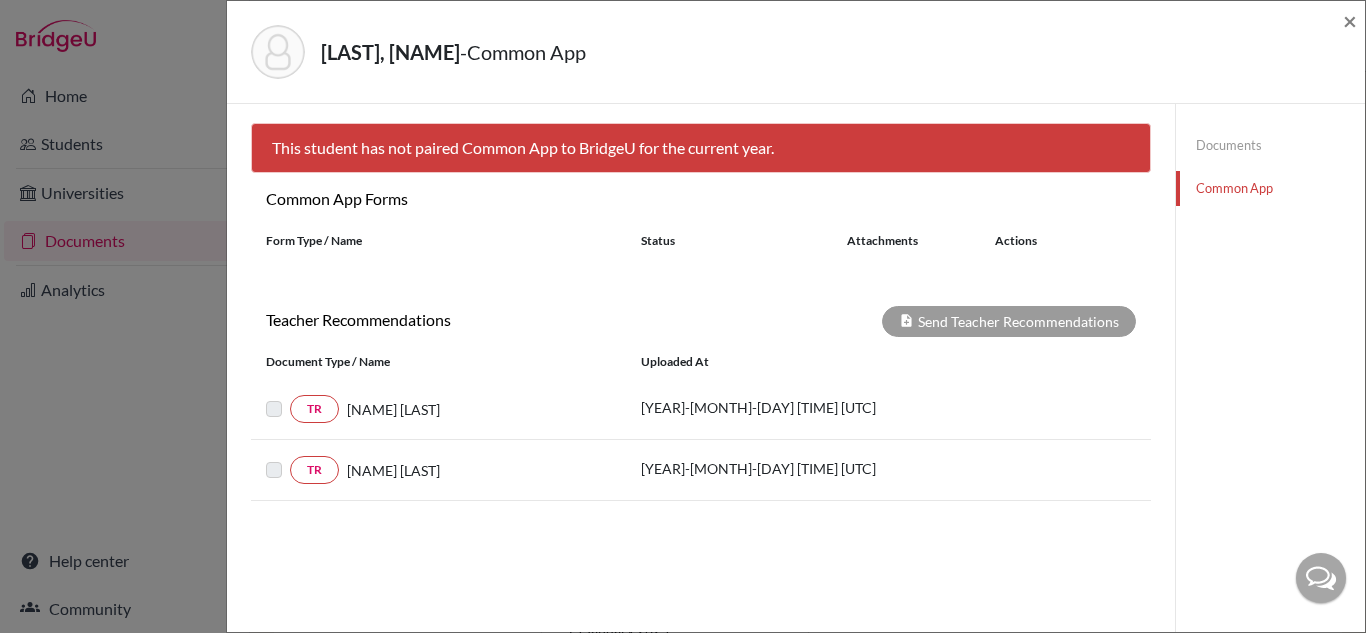 scroll, scrollTop: 0, scrollLeft: 0, axis: both 